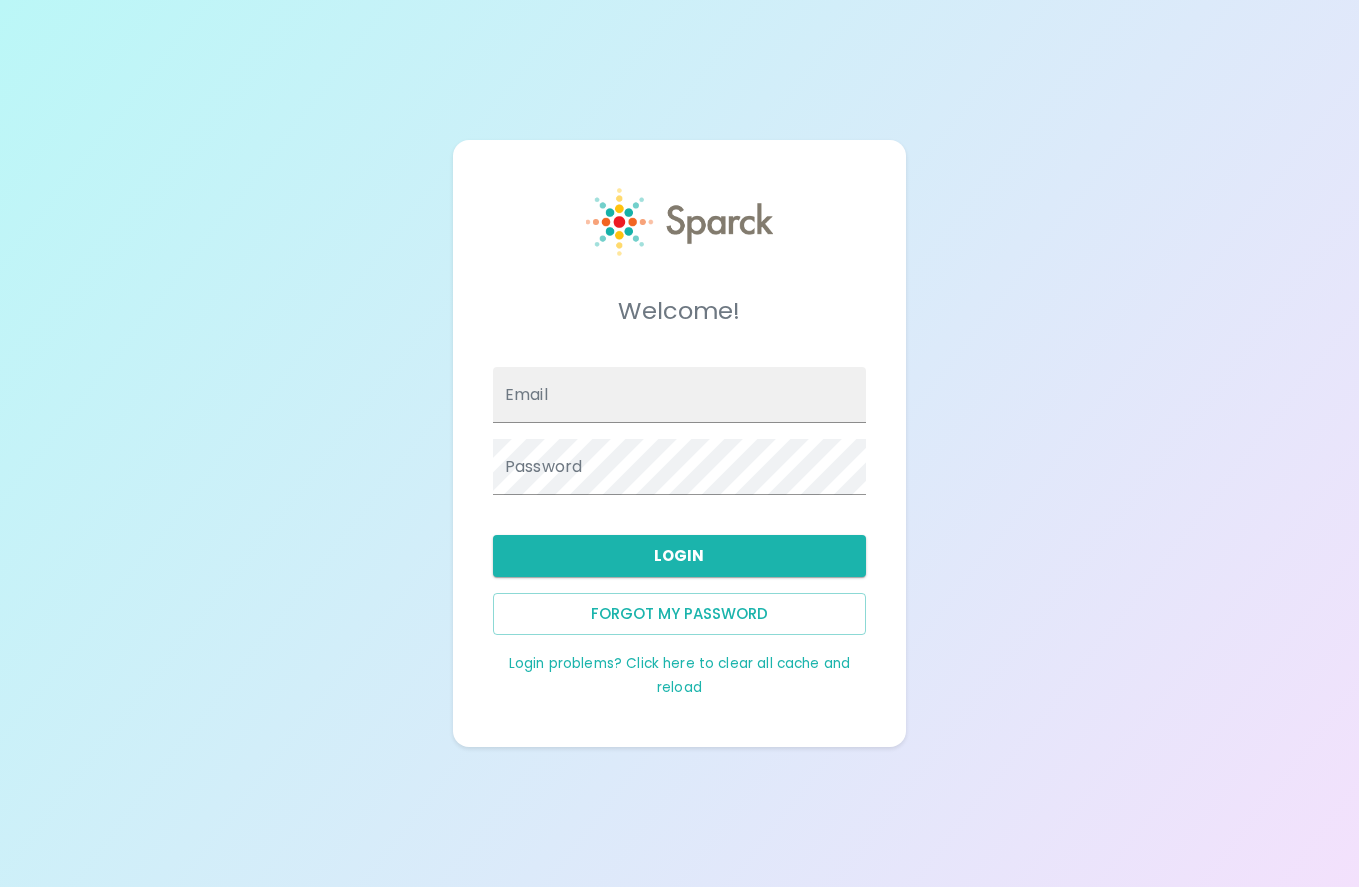scroll, scrollTop: 0, scrollLeft: 0, axis: both 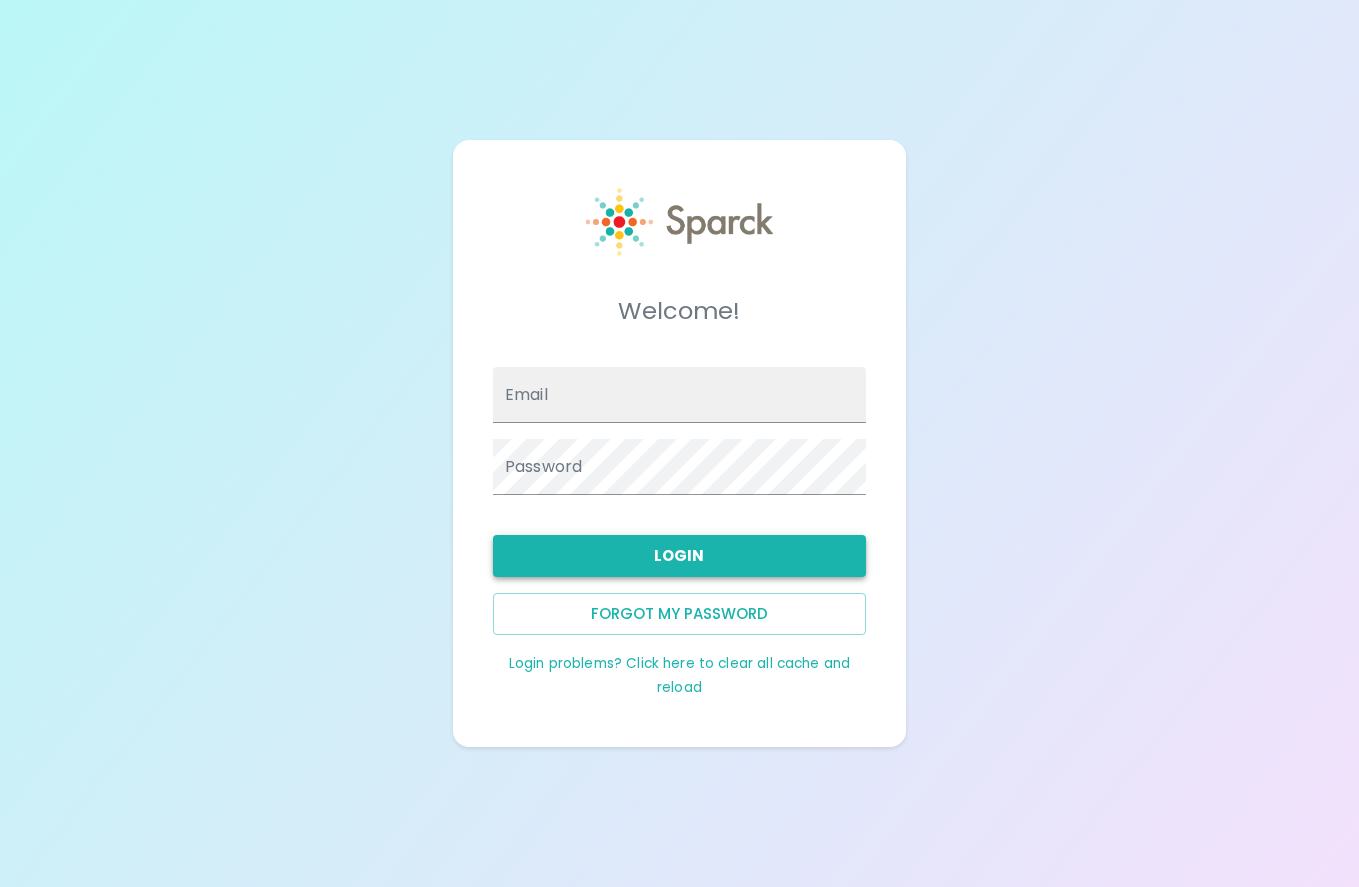 type on "[EMAIL]" 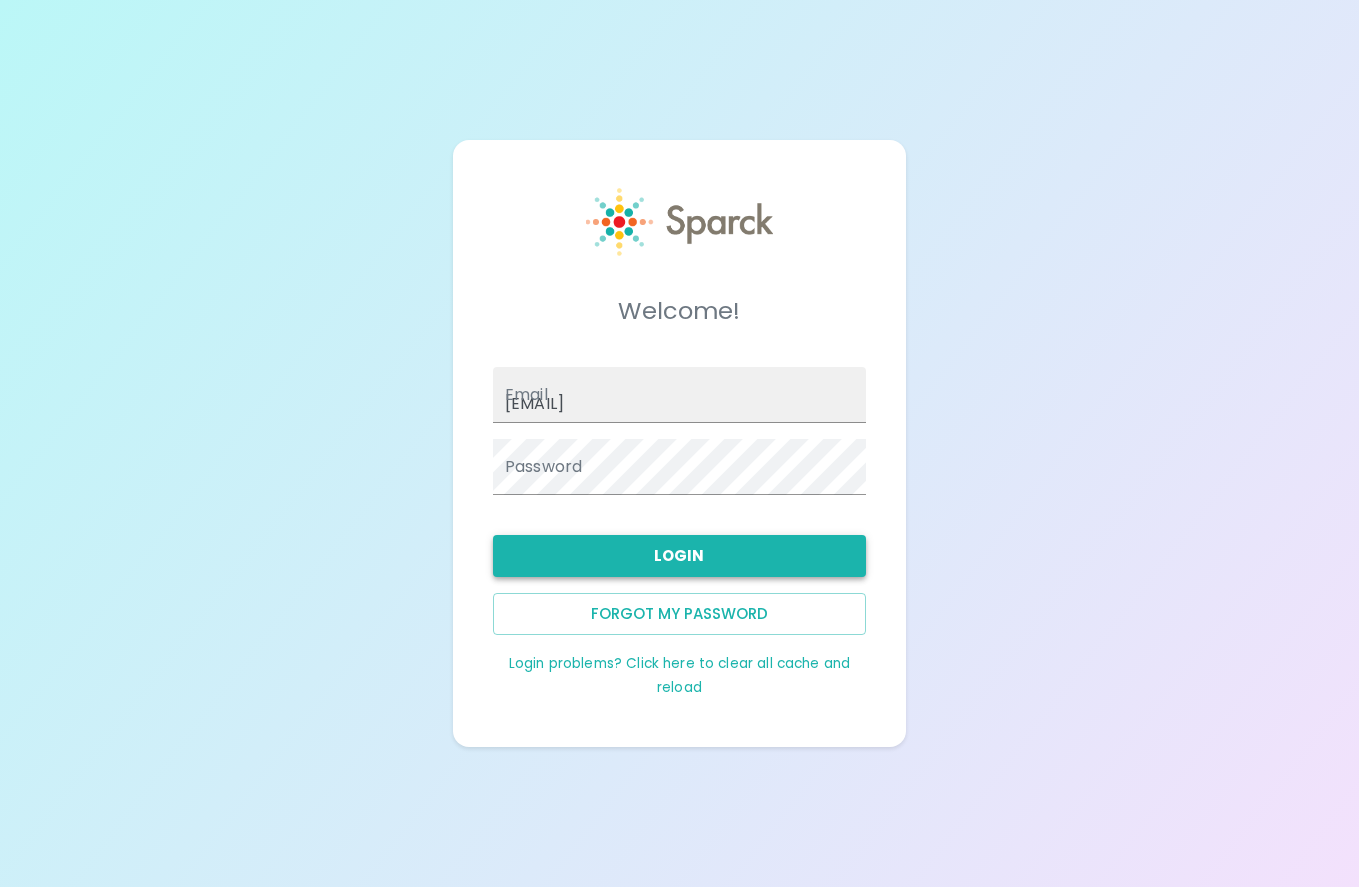 click on "Login" at bounding box center [679, 556] 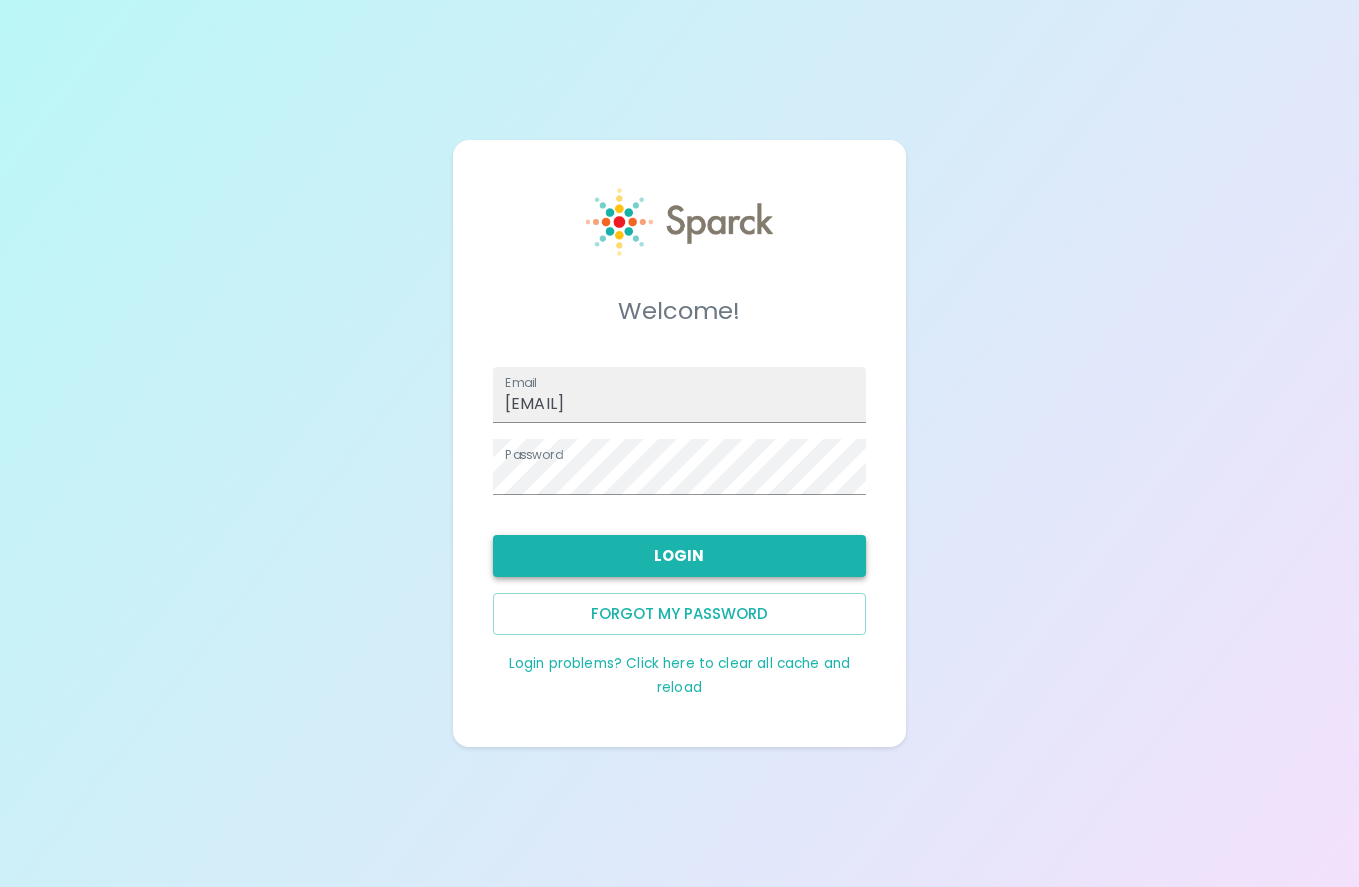 click on "Login" at bounding box center (679, 556) 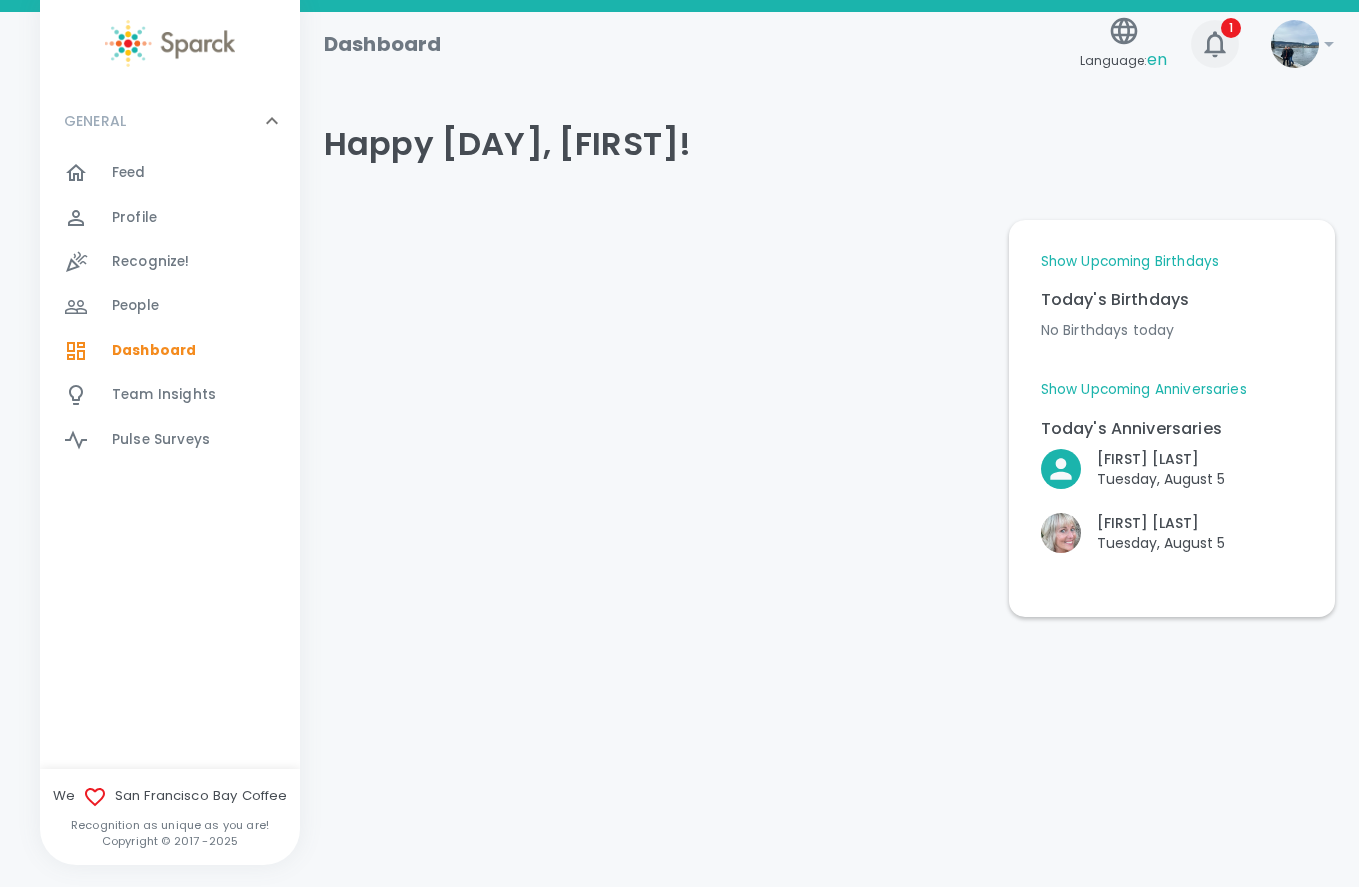 click 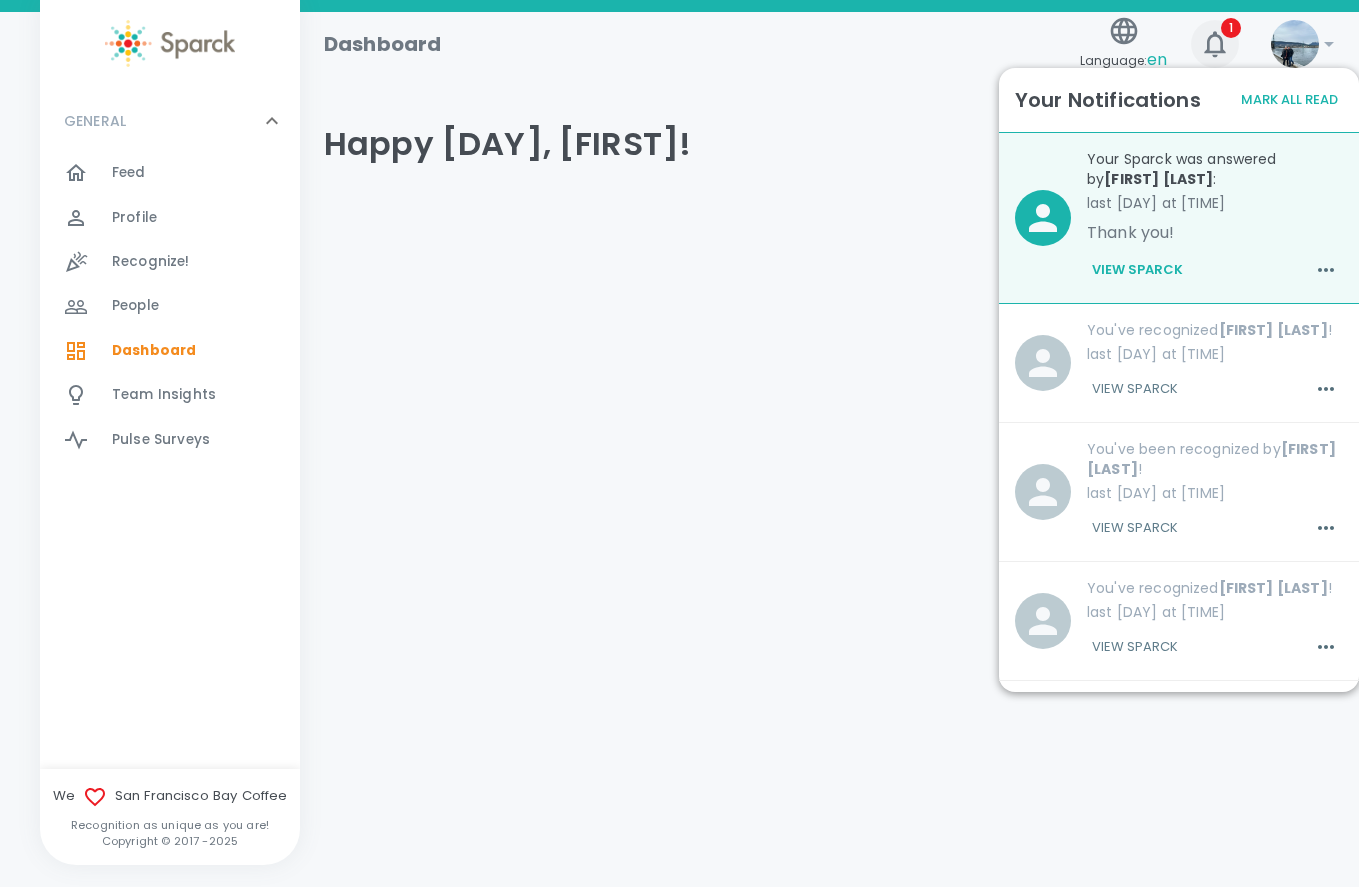 click 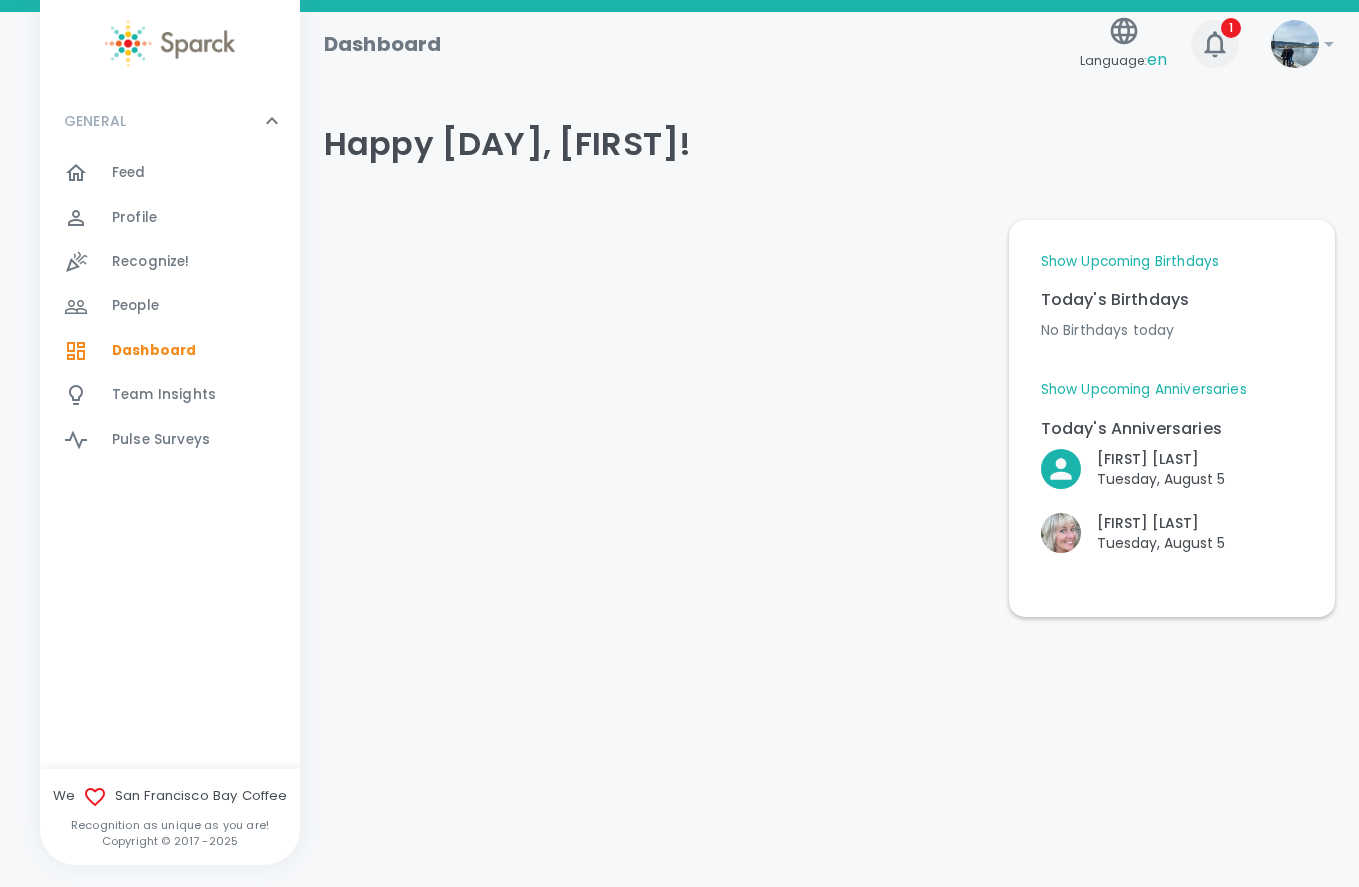 click 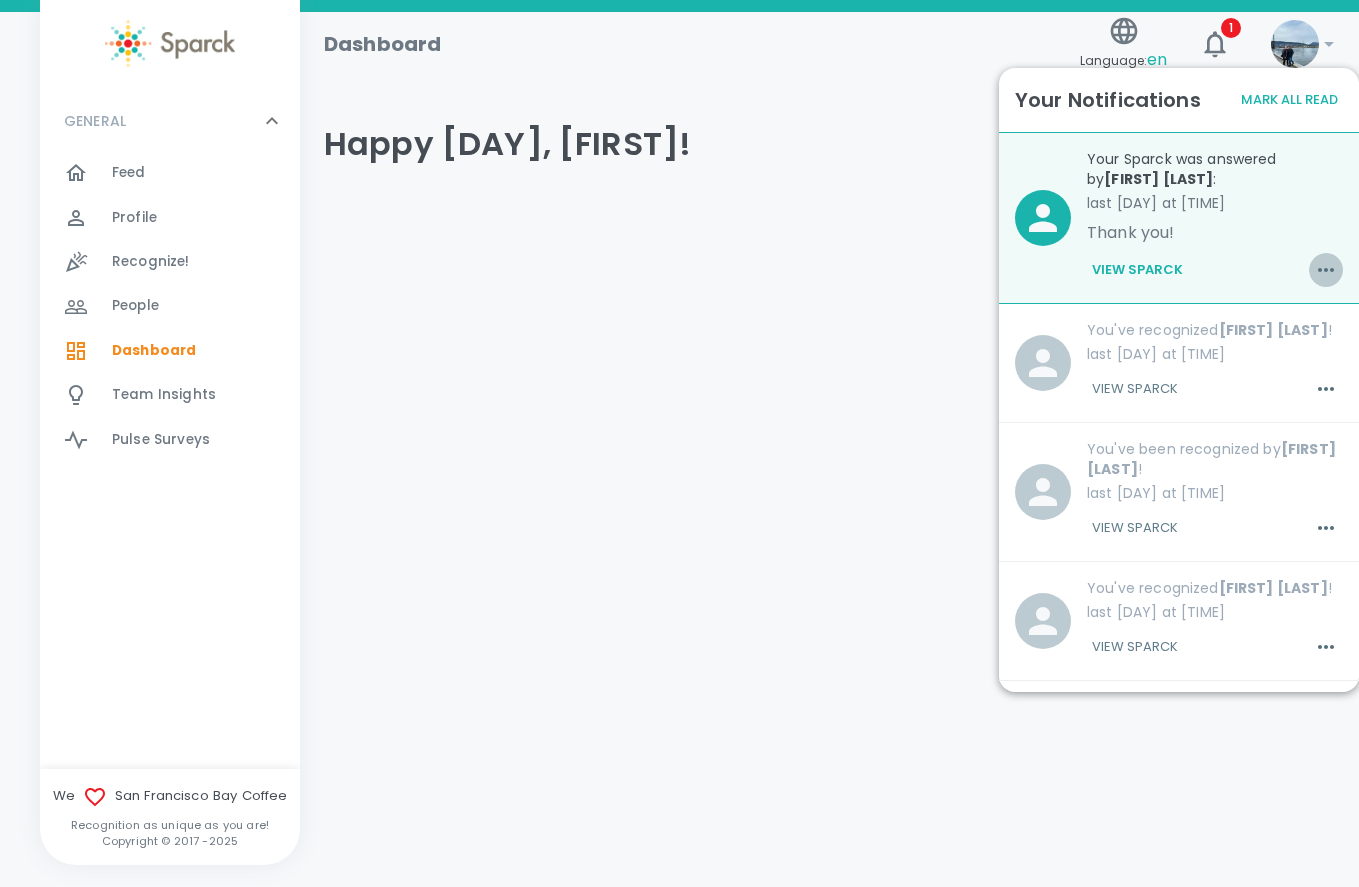 click at bounding box center (1326, 270) 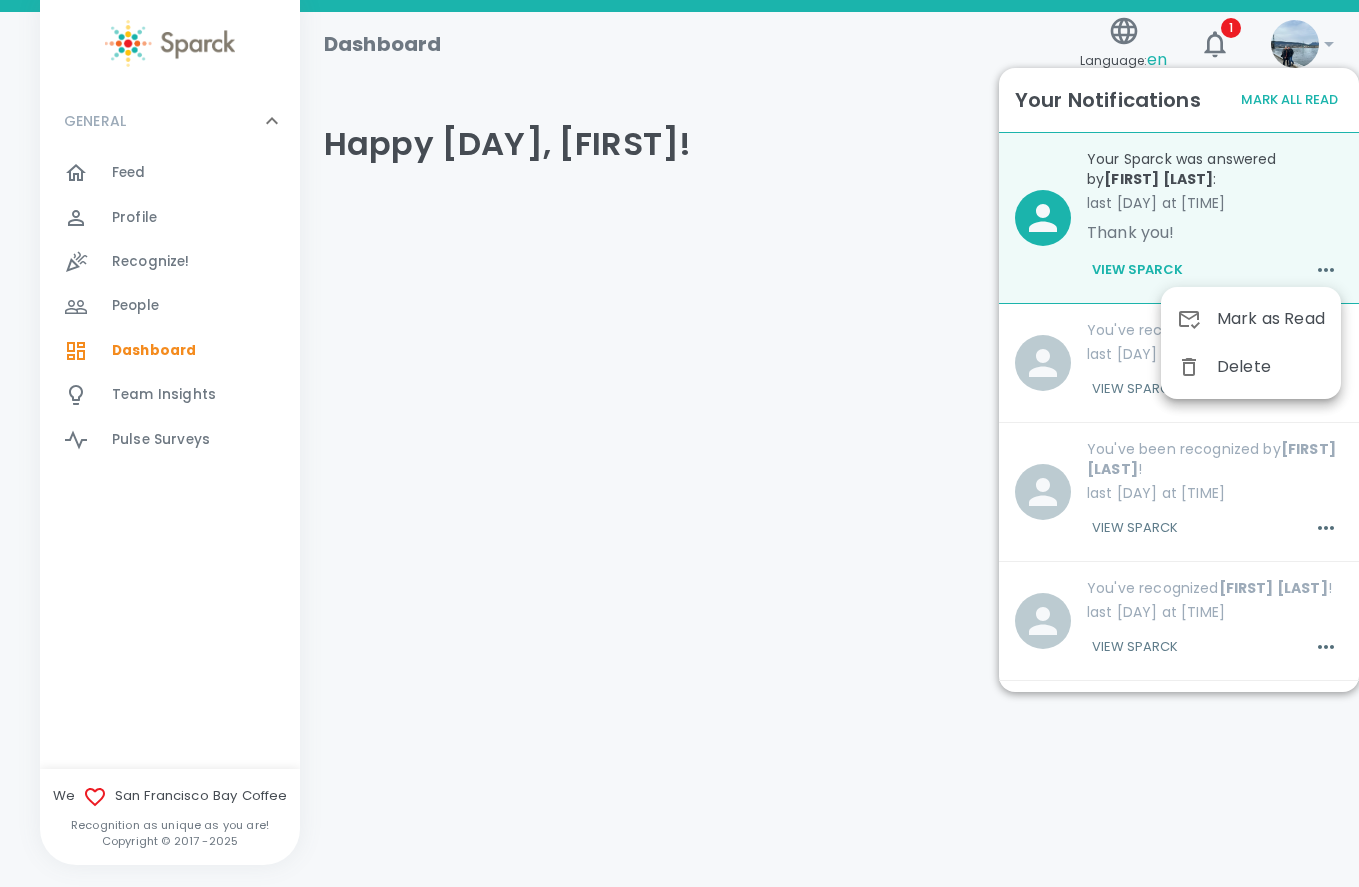 click at bounding box center (679, 443) 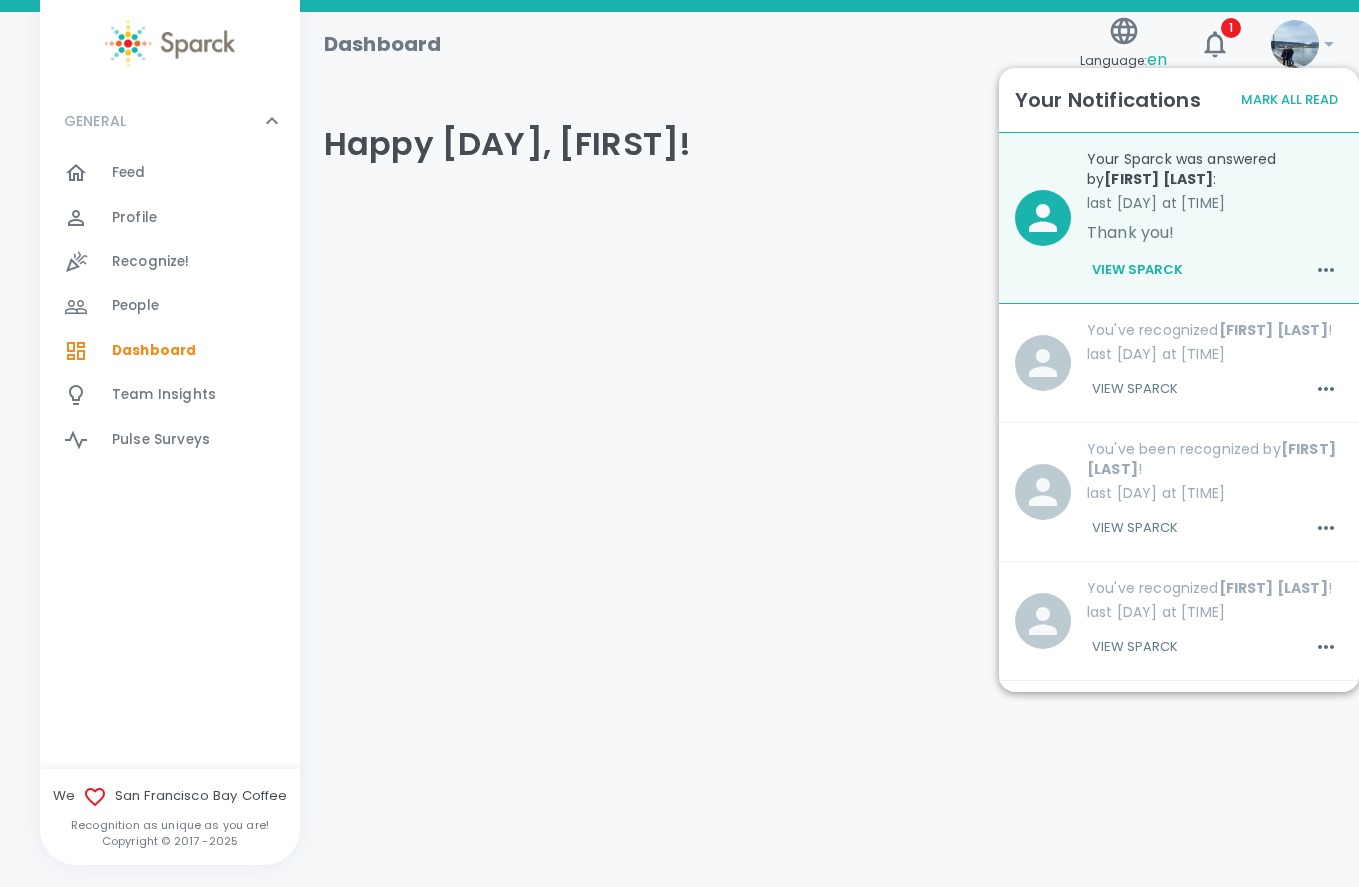 click on "View Sparck" at bounding box center [1137, 270] 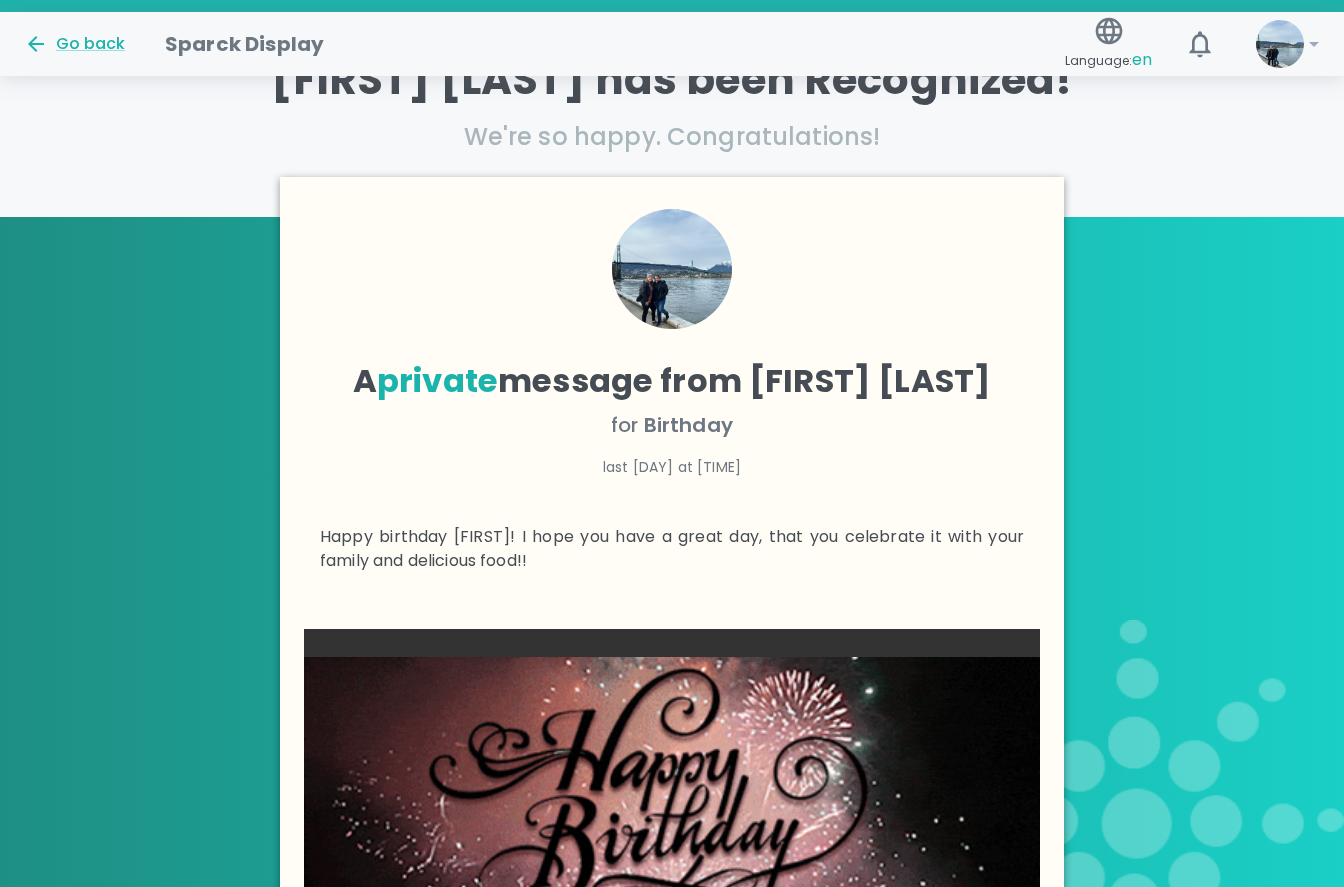 scroll, scrollTop: 0, scrollLeft: 0, axis: both 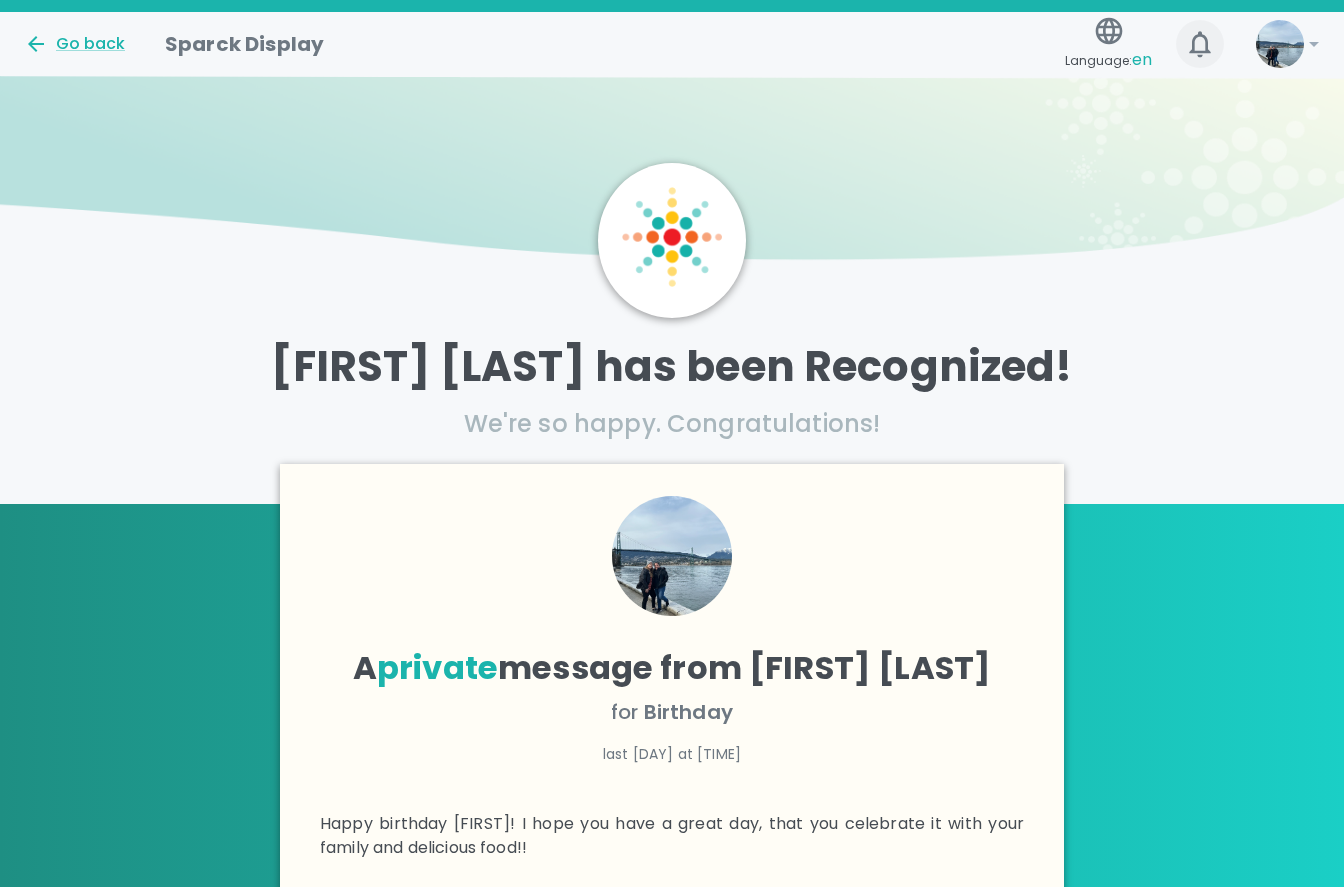 click 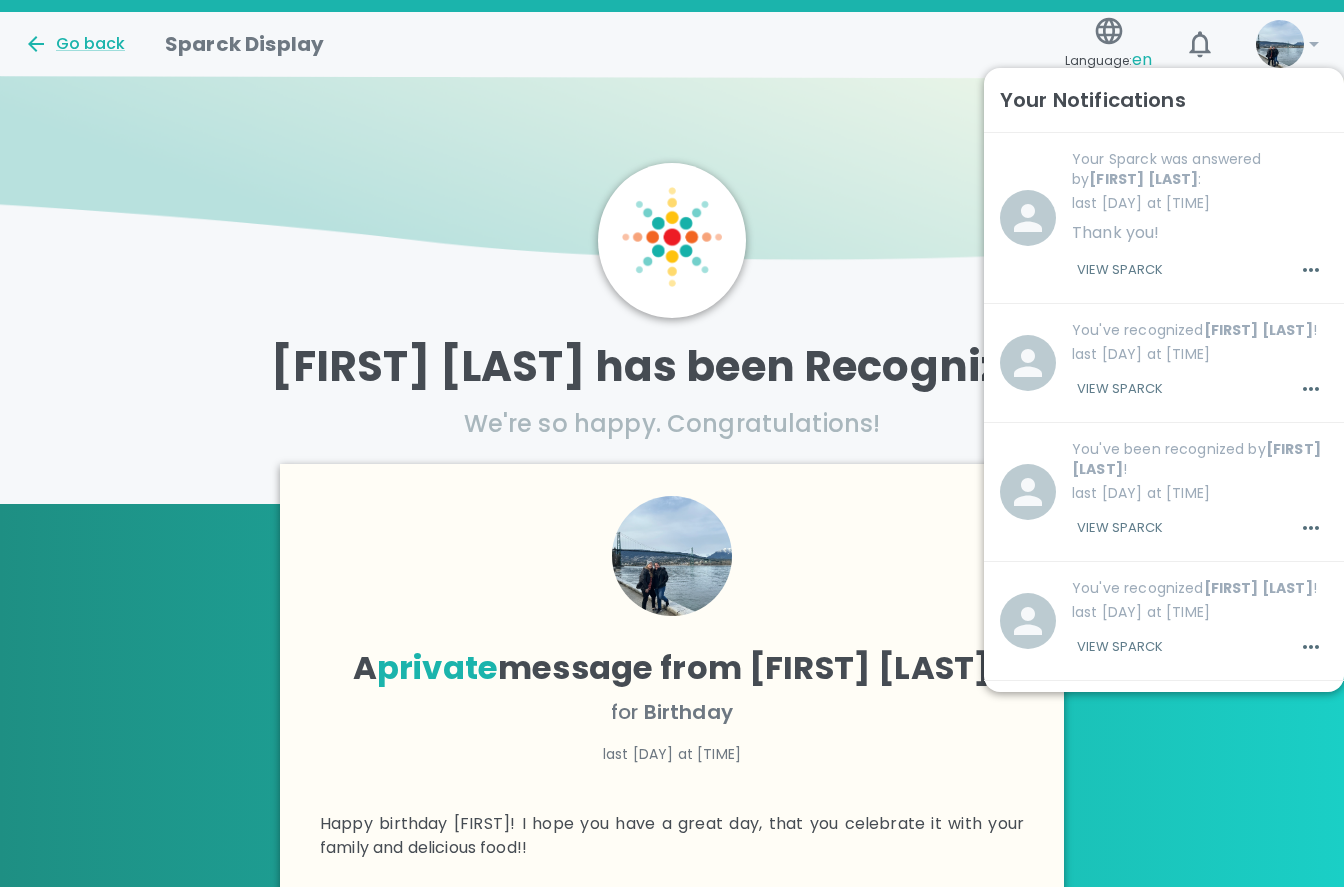 click on "Your Sparck was answered by  [FIRST] [LAST] :" at bounding box center [1200, 169] 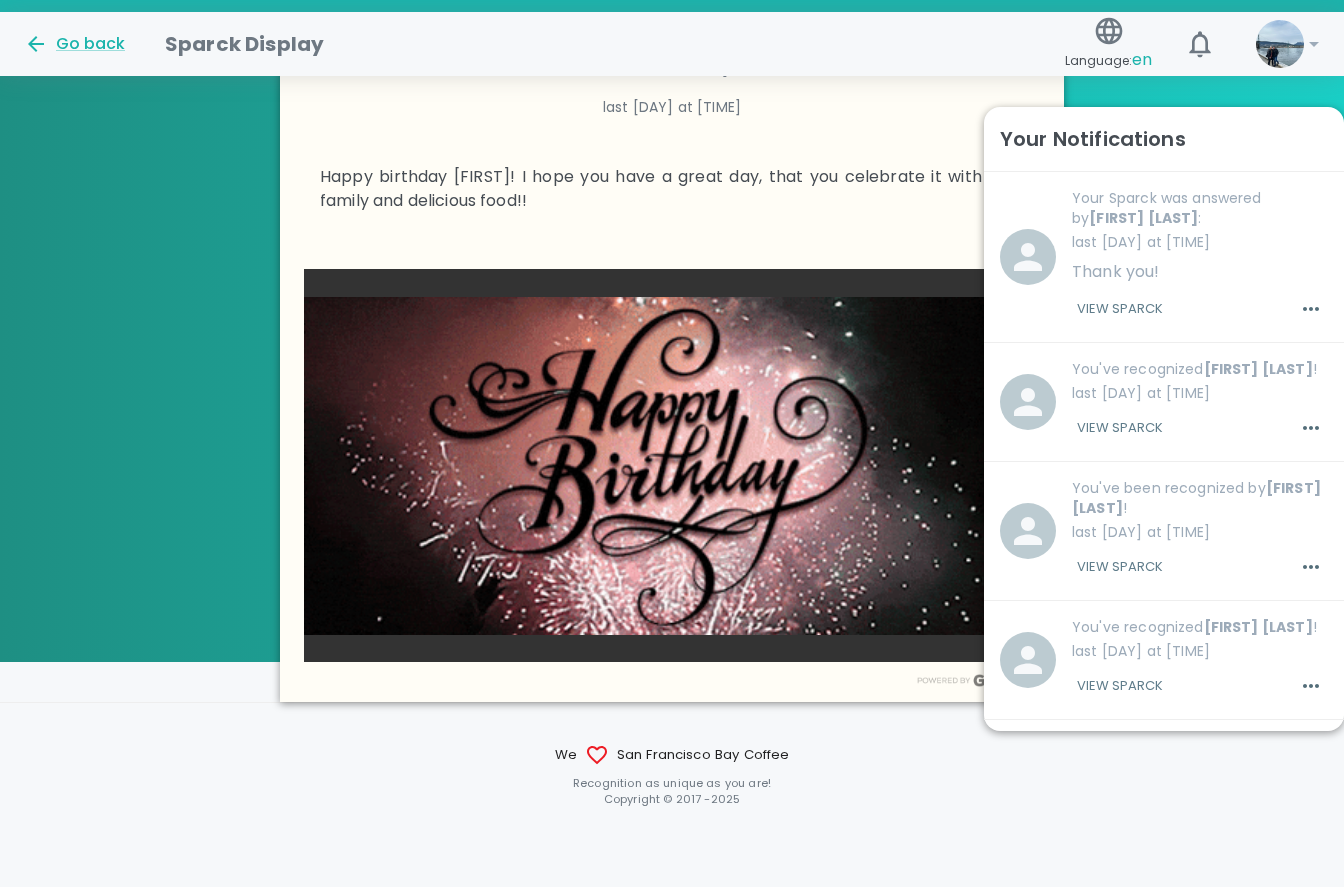 scroll, scrollTop: 687, scrollLeft: 0, axis: vertical 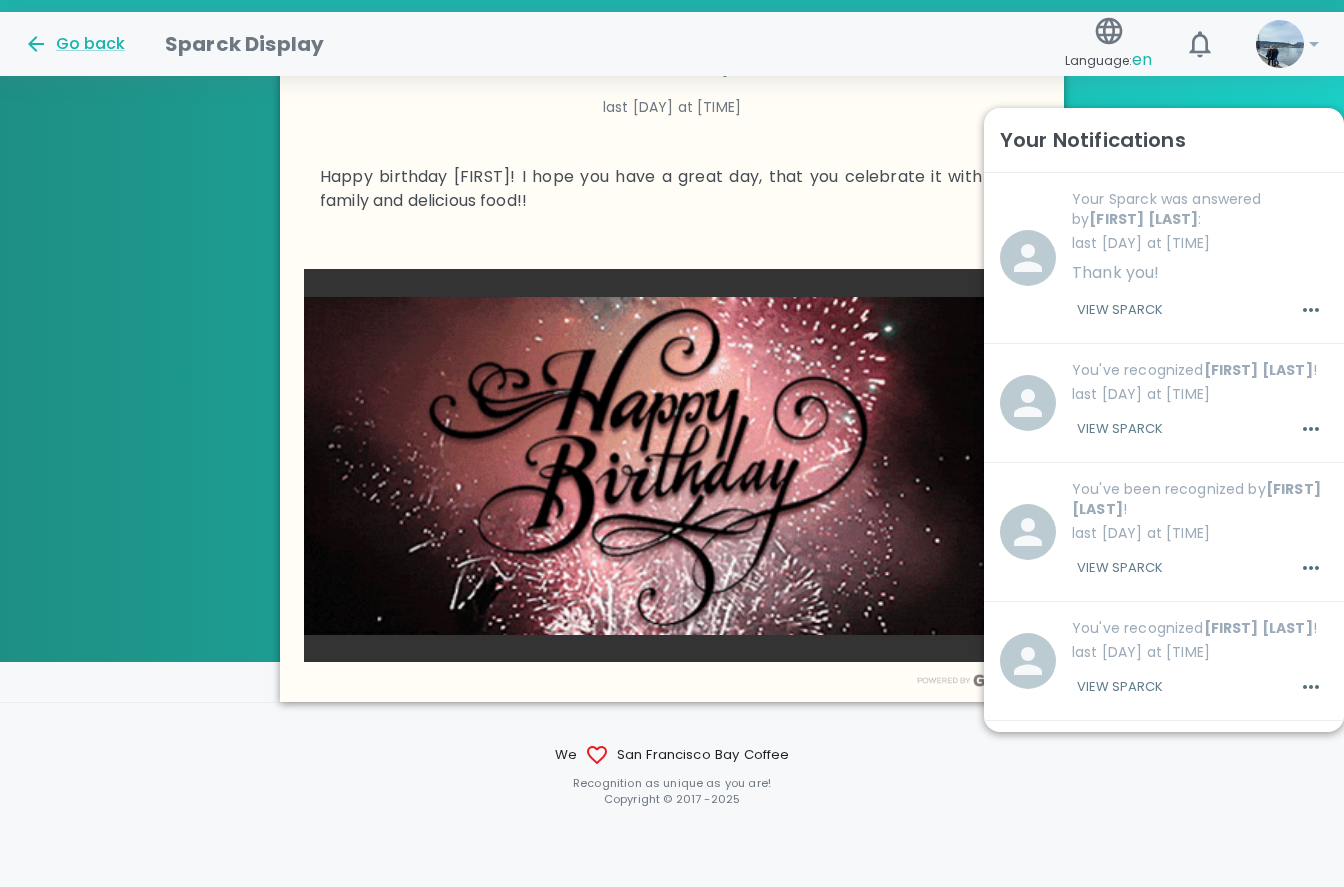 click at bounding box center [672, 465] 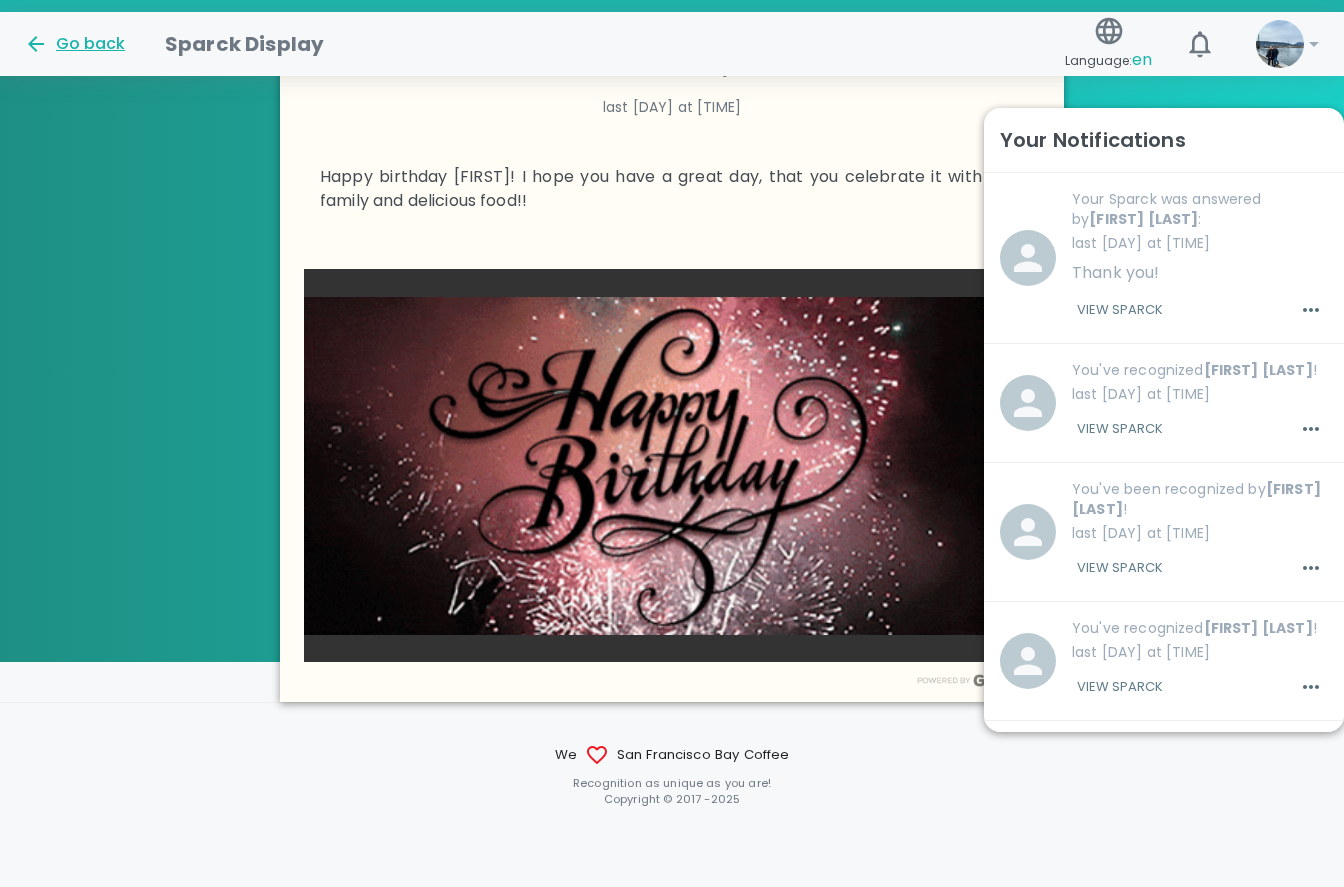 click on "Go back" at bounding box center [74, 44] 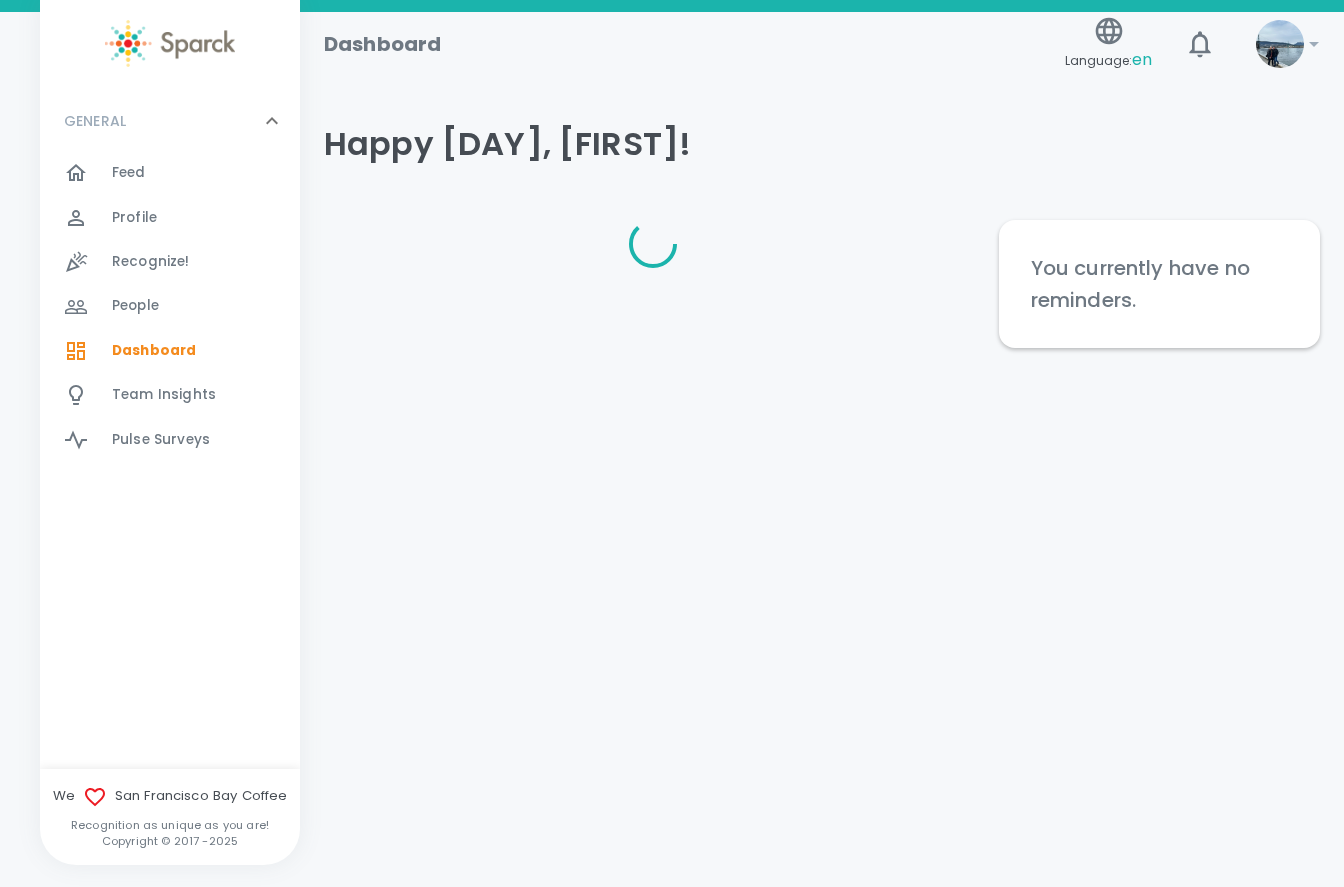 scroll, scrollTop: 0, scrollLeft: 0, axis: both 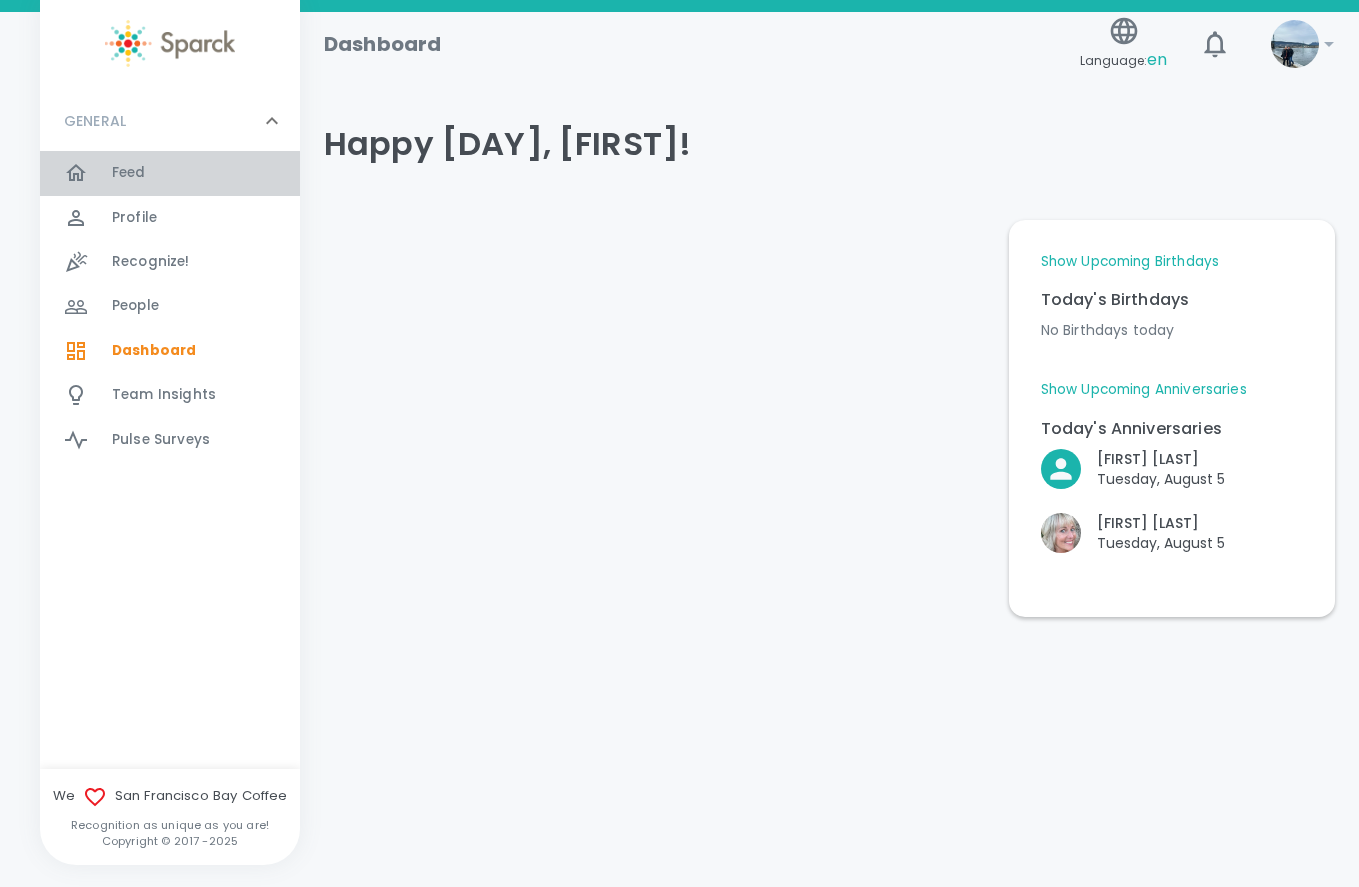 click on "Feed" at bounding box center [129, 173] 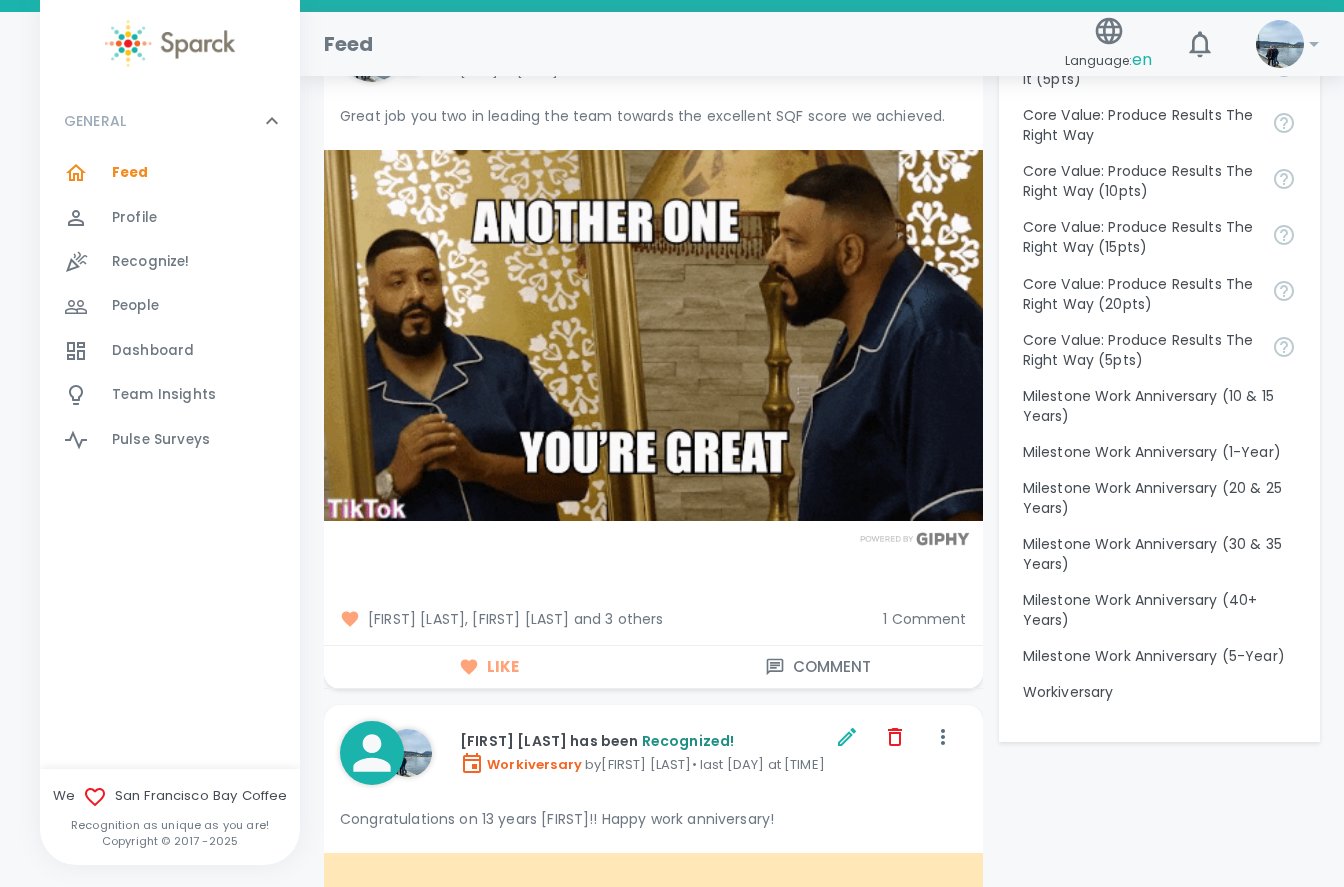scroll, scrollTop: 2400, scrollLeft: 0, axis: vertical 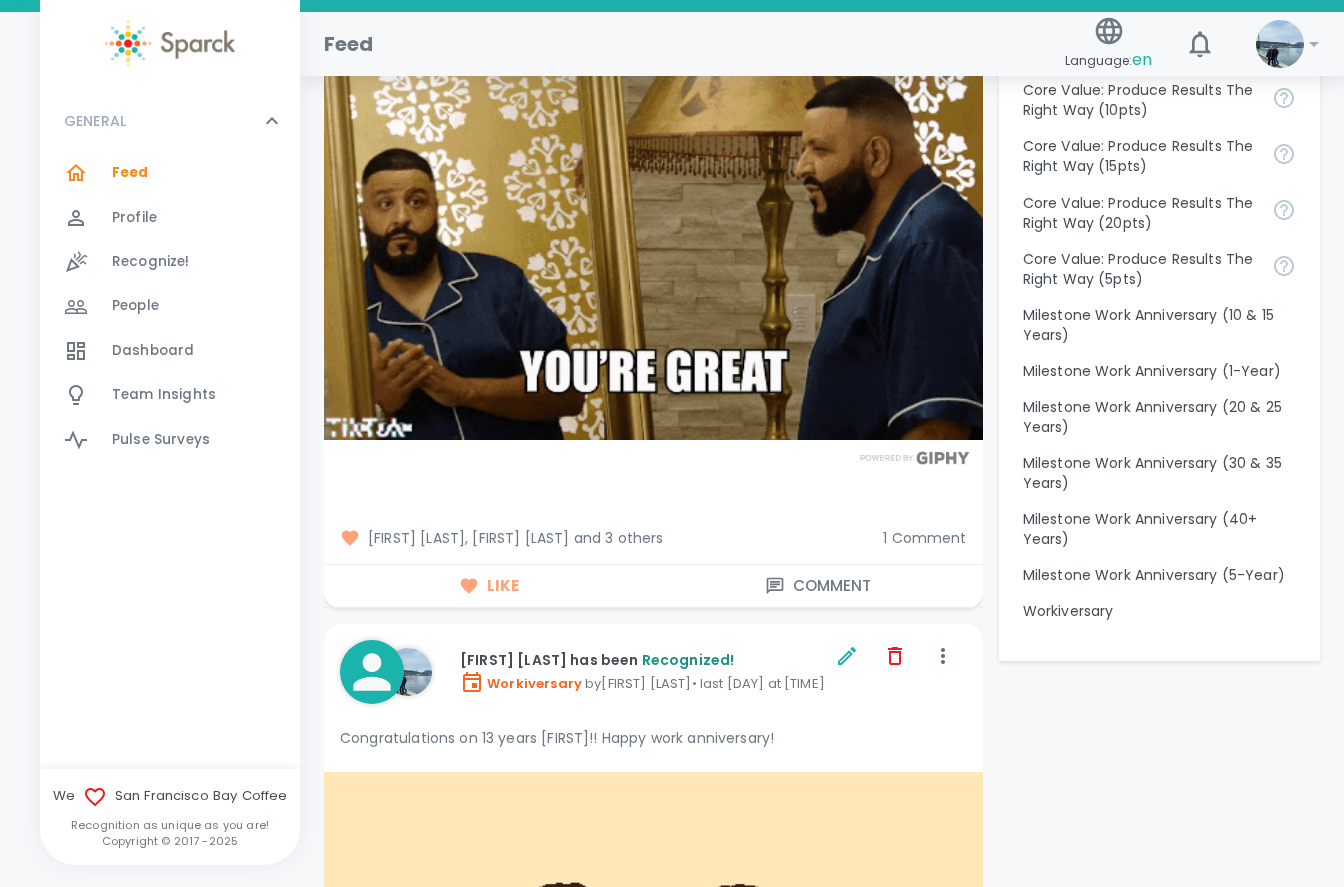 click on "1   Comment" at bounding box center [924, 538] 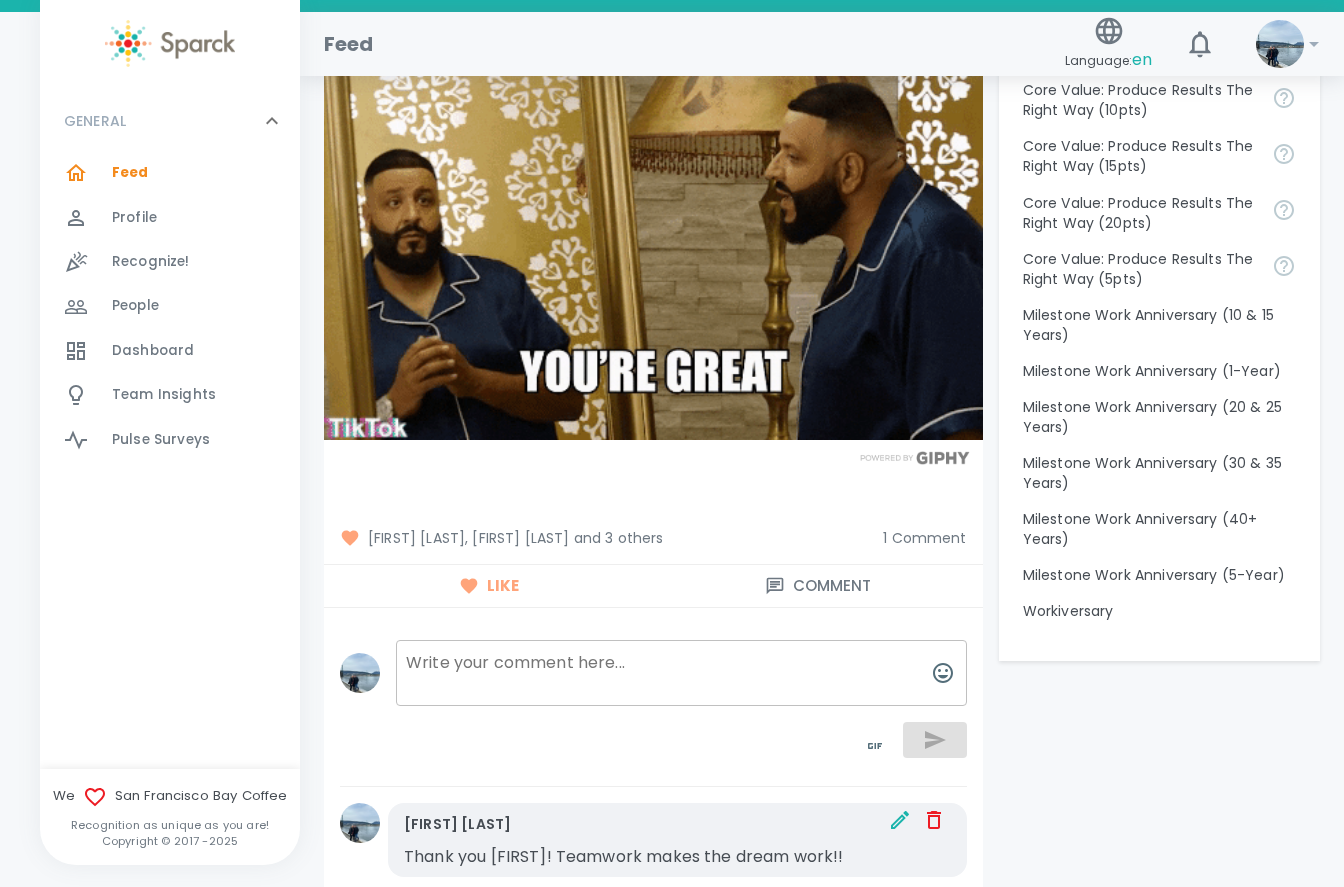 click on "1   Comment" at bounding box center [924, 538] 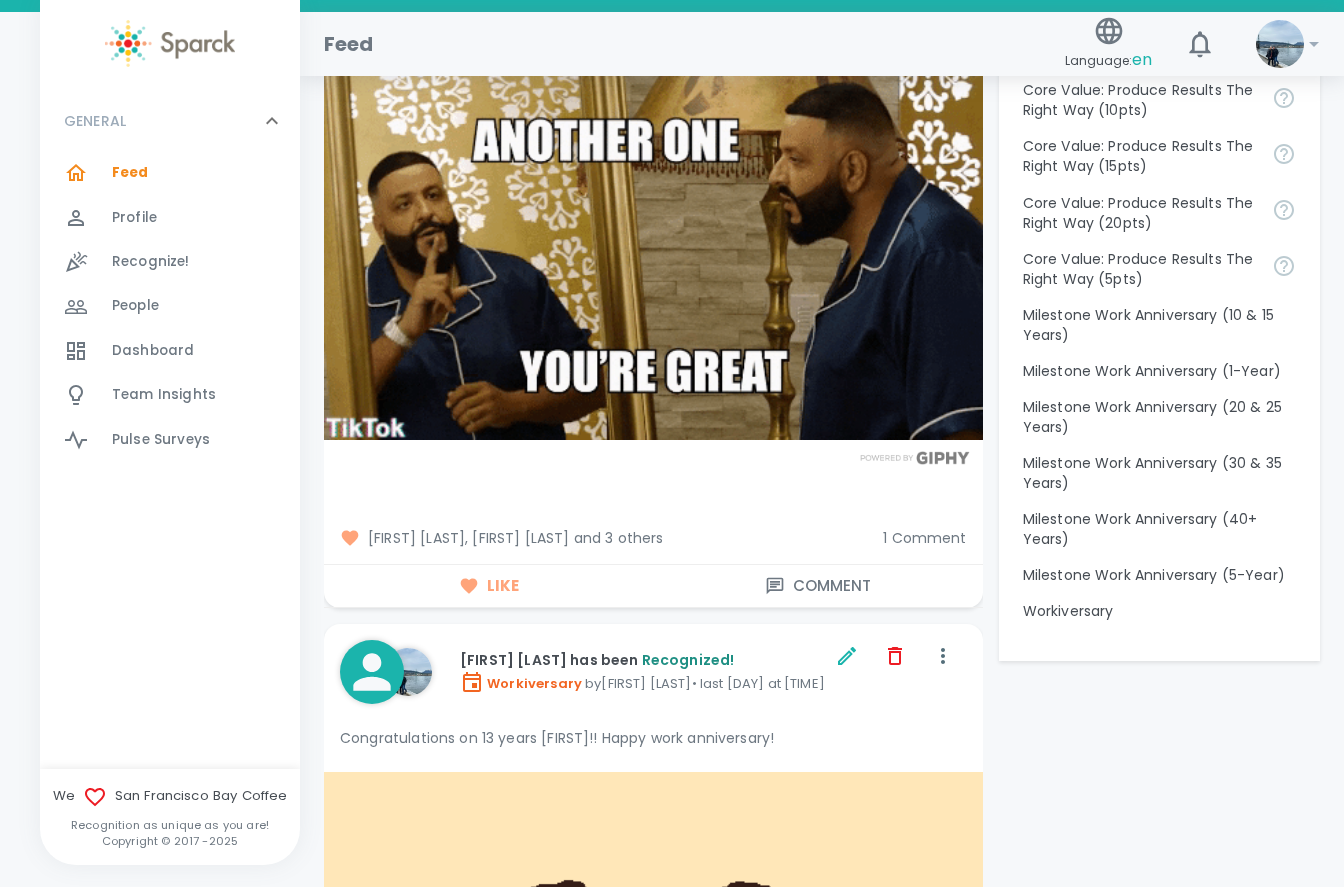 click on "[FIRST] [LAST], [FIRST] [LAST] and 3 others" at bounding box center [603, 538] 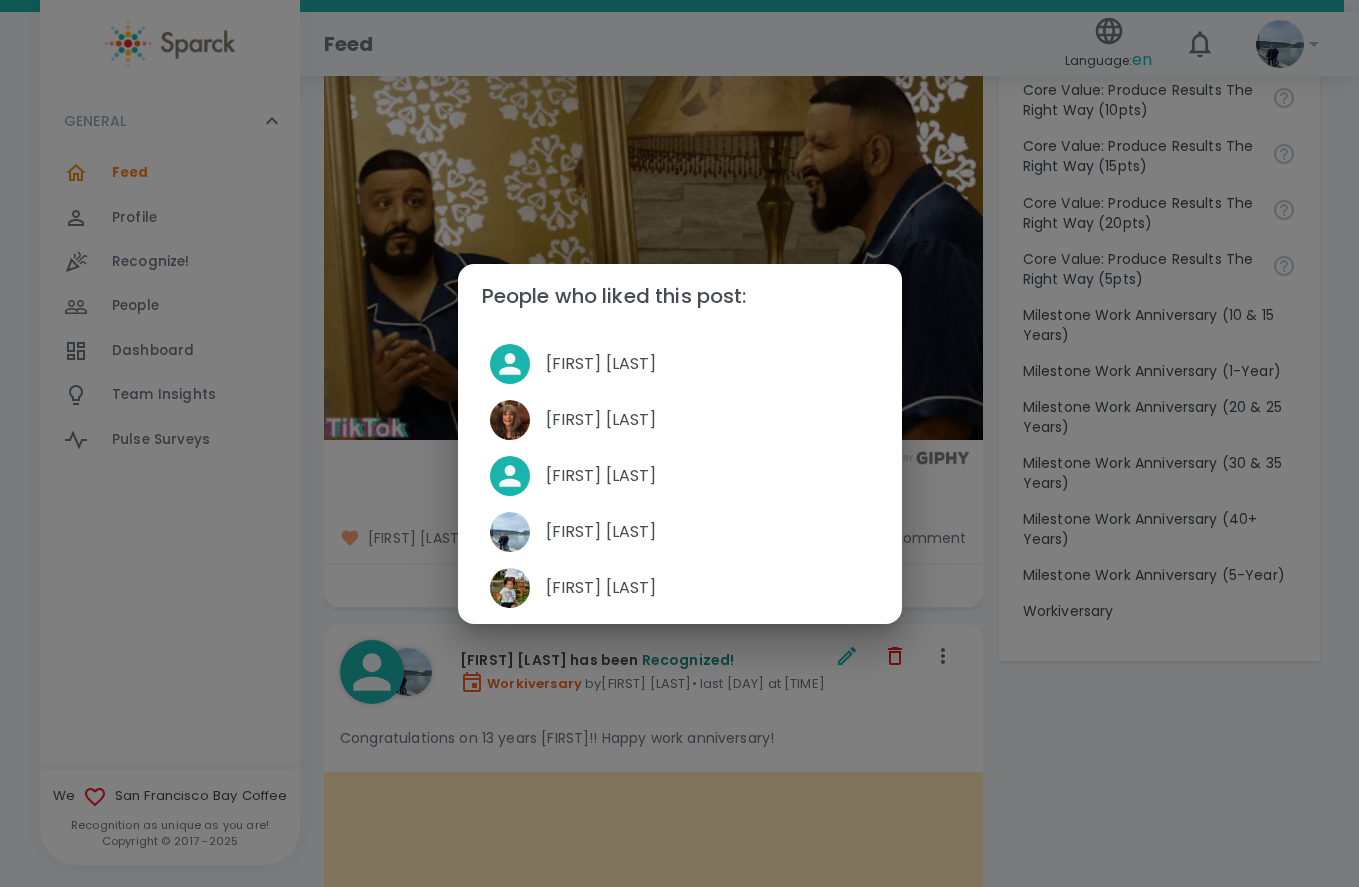 click on "People who liked this post: [FIRST] [LAST] [FIRST] [LAST] [FIRST] [LAST] [FIRST] [LAST] [FIRST] [LAST]" at bounding box center (679, 443) 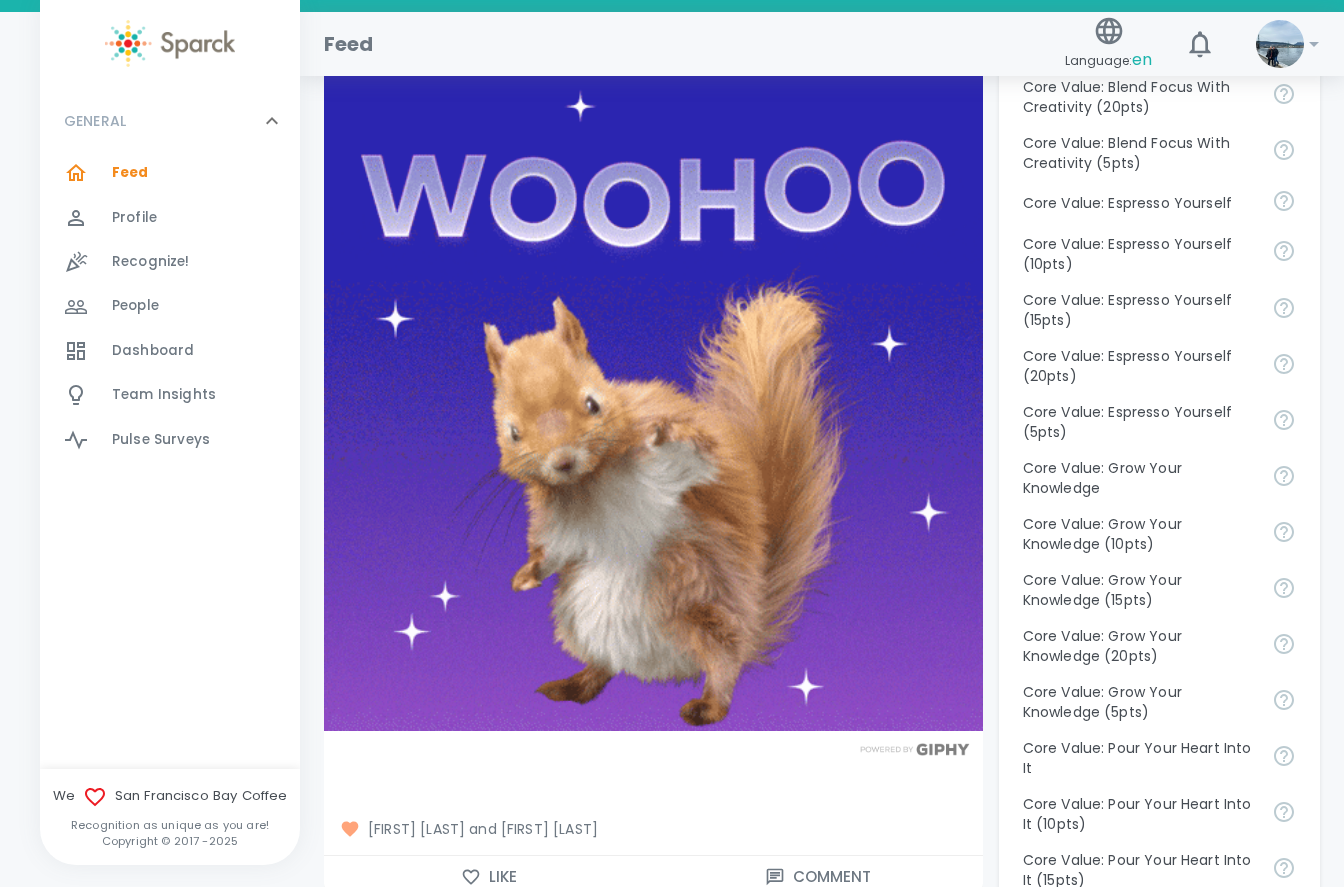 scroll, scrollTop: 1600, scrollLeft: 0, axis: vertical 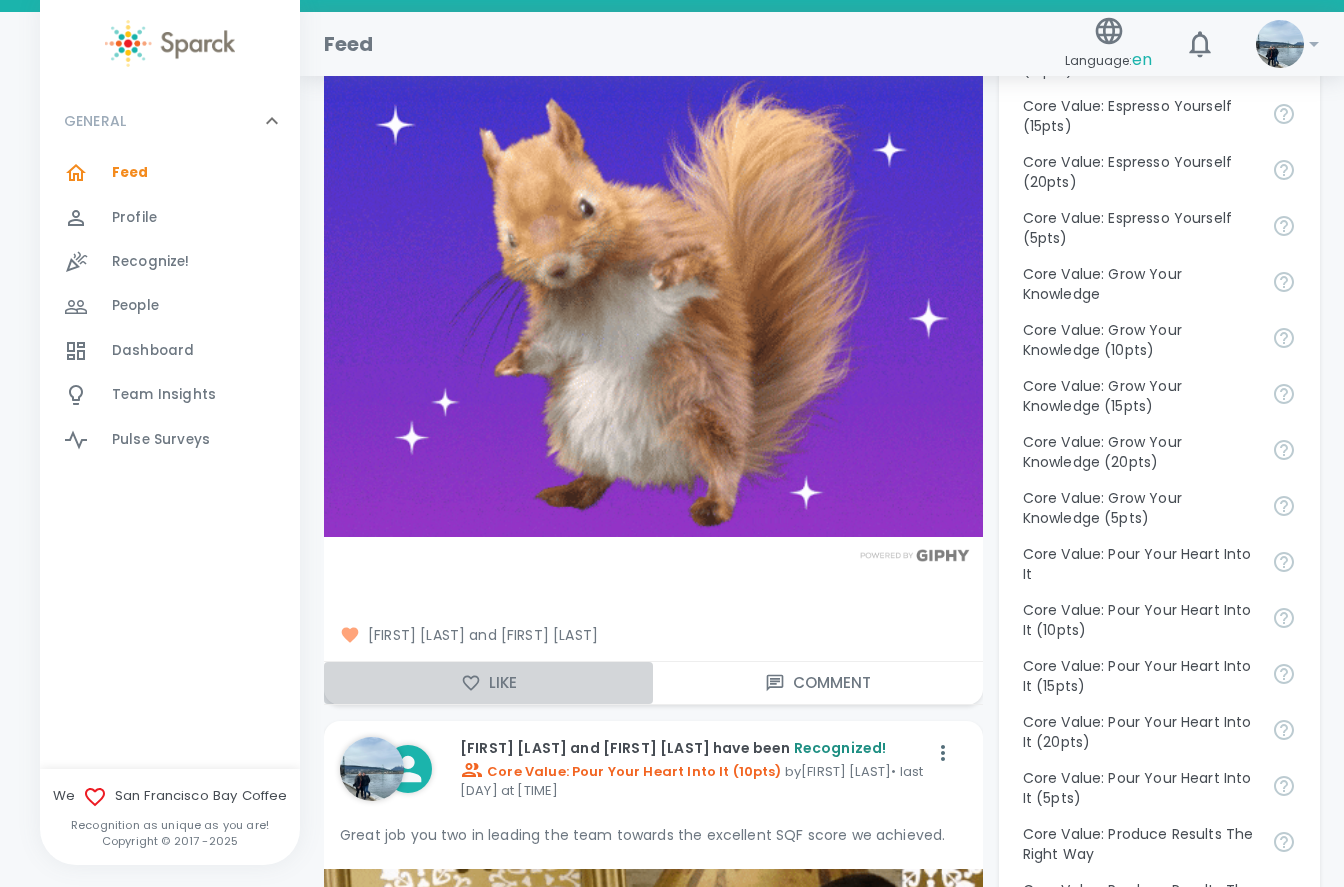 click on "Like" at bounding box center (488, 683) 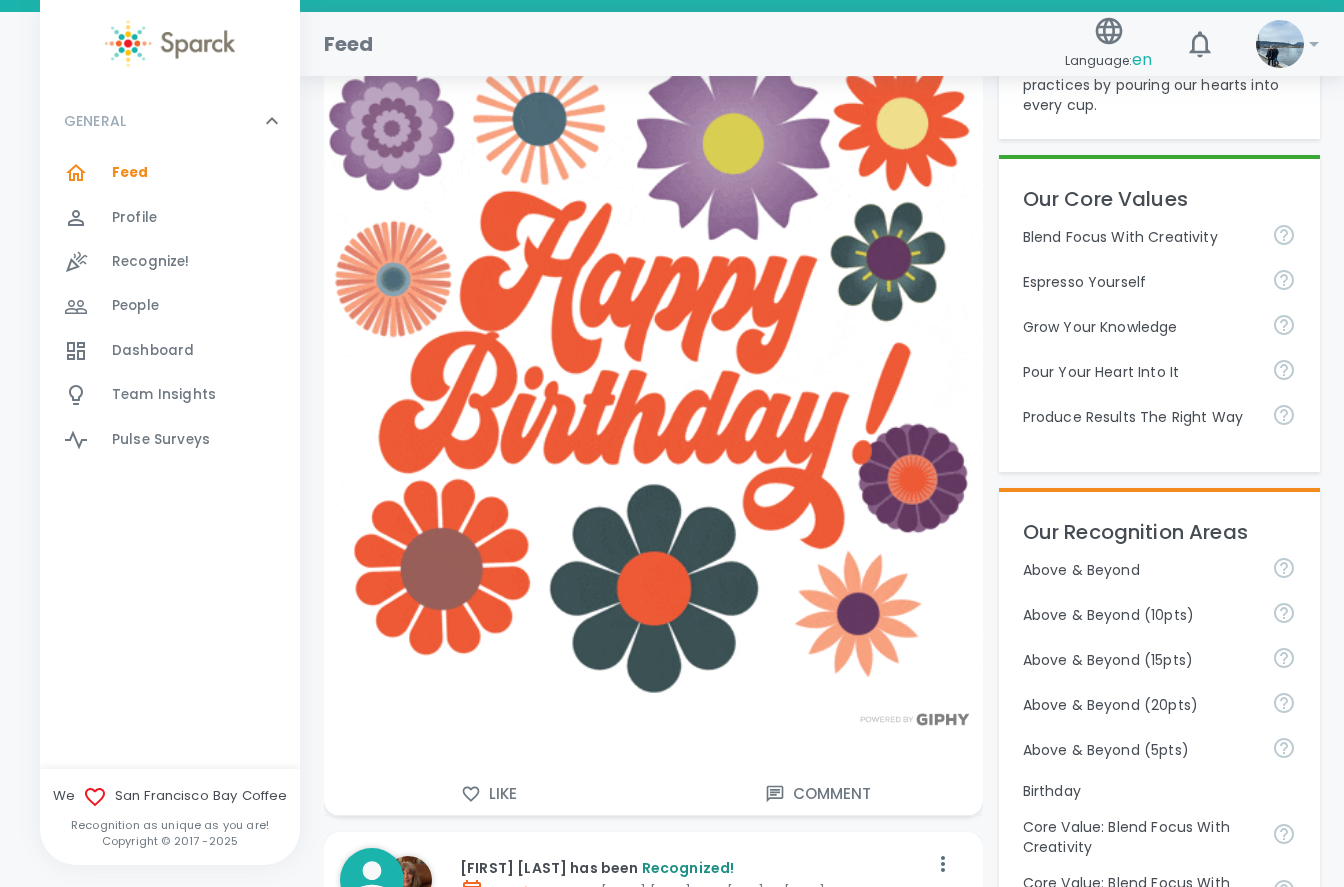 scroll, scrollTop: 500, scrollLeft: 0, axis: vertical 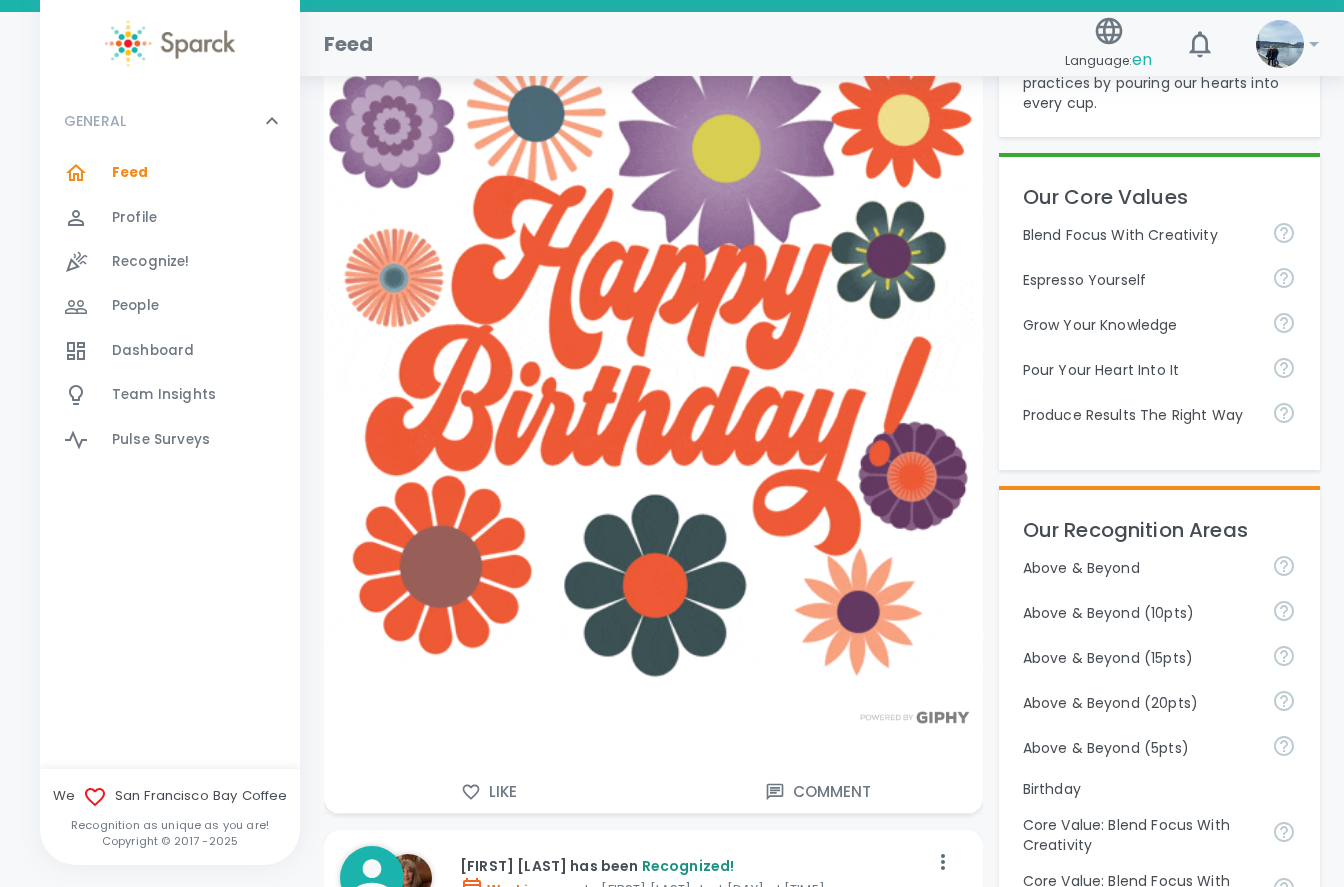 click on "Like" at bounding box center [488, 792] 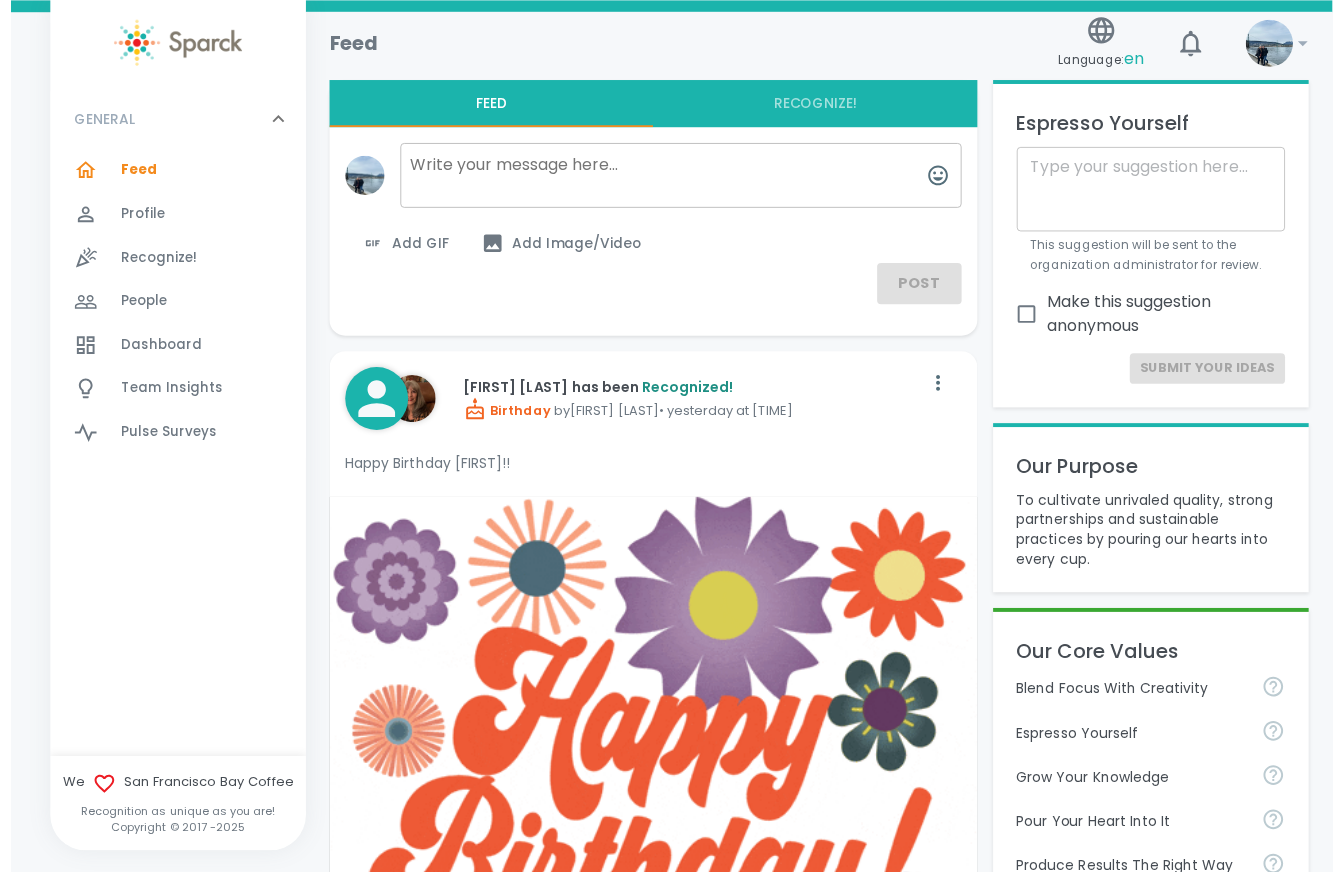 scroll, scrollTop: 0, scrollLeft: 0, axis: both 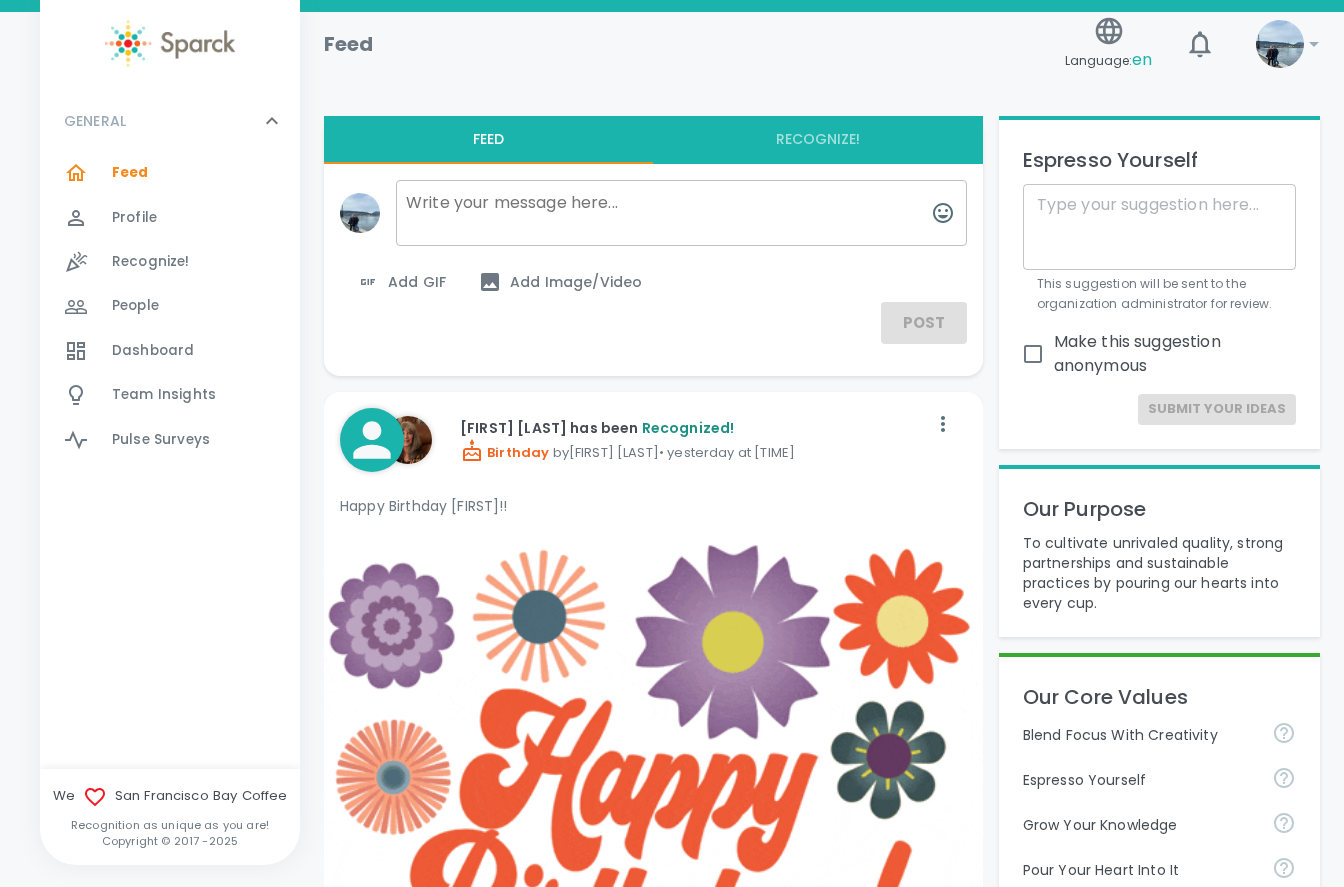 click on "Dashboard" at bounding box center [153, 351] 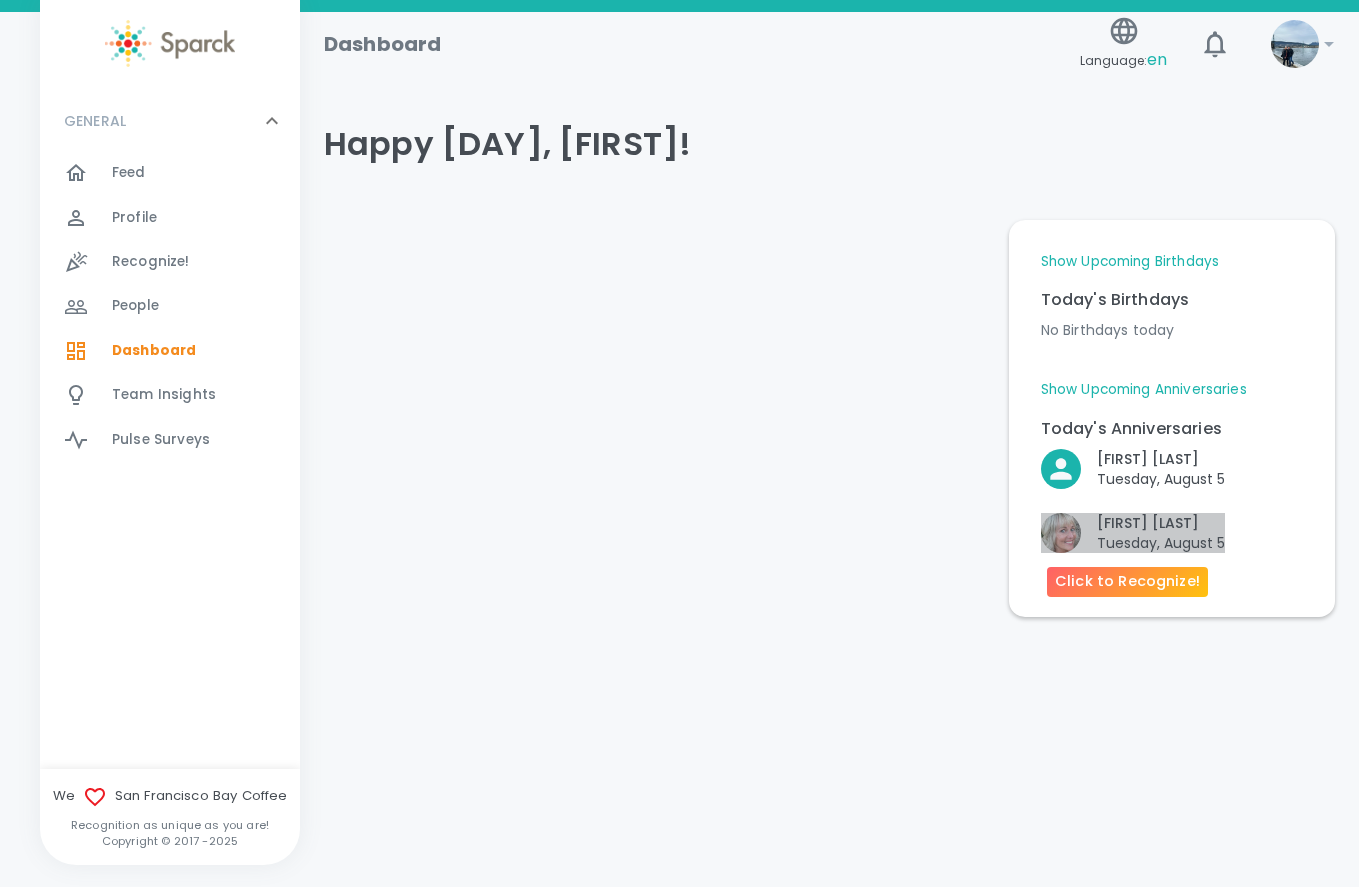 click on "Tuesday, August 5" at bounding box center [1161, 543] 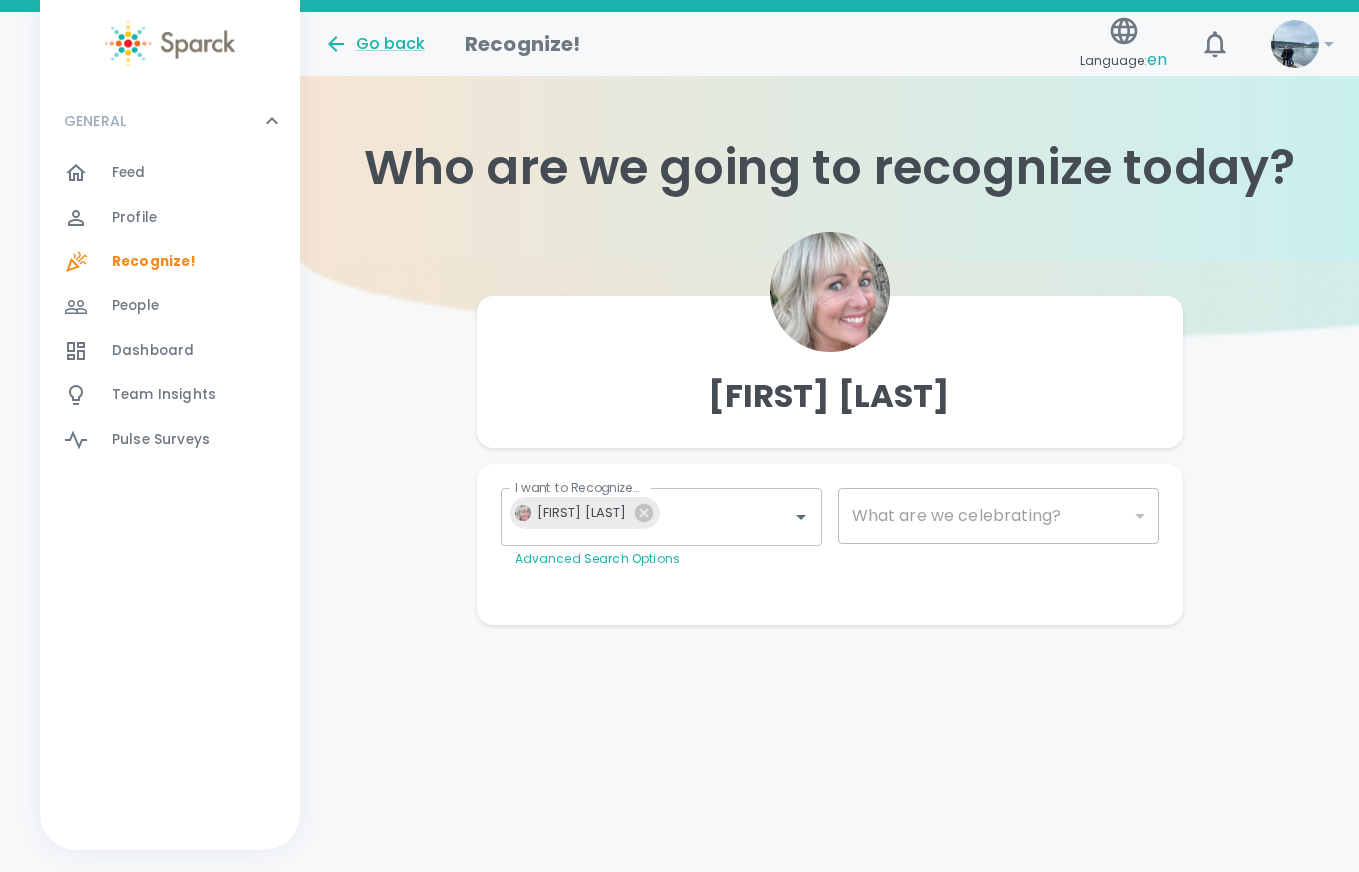 type on "[NUMBER]" 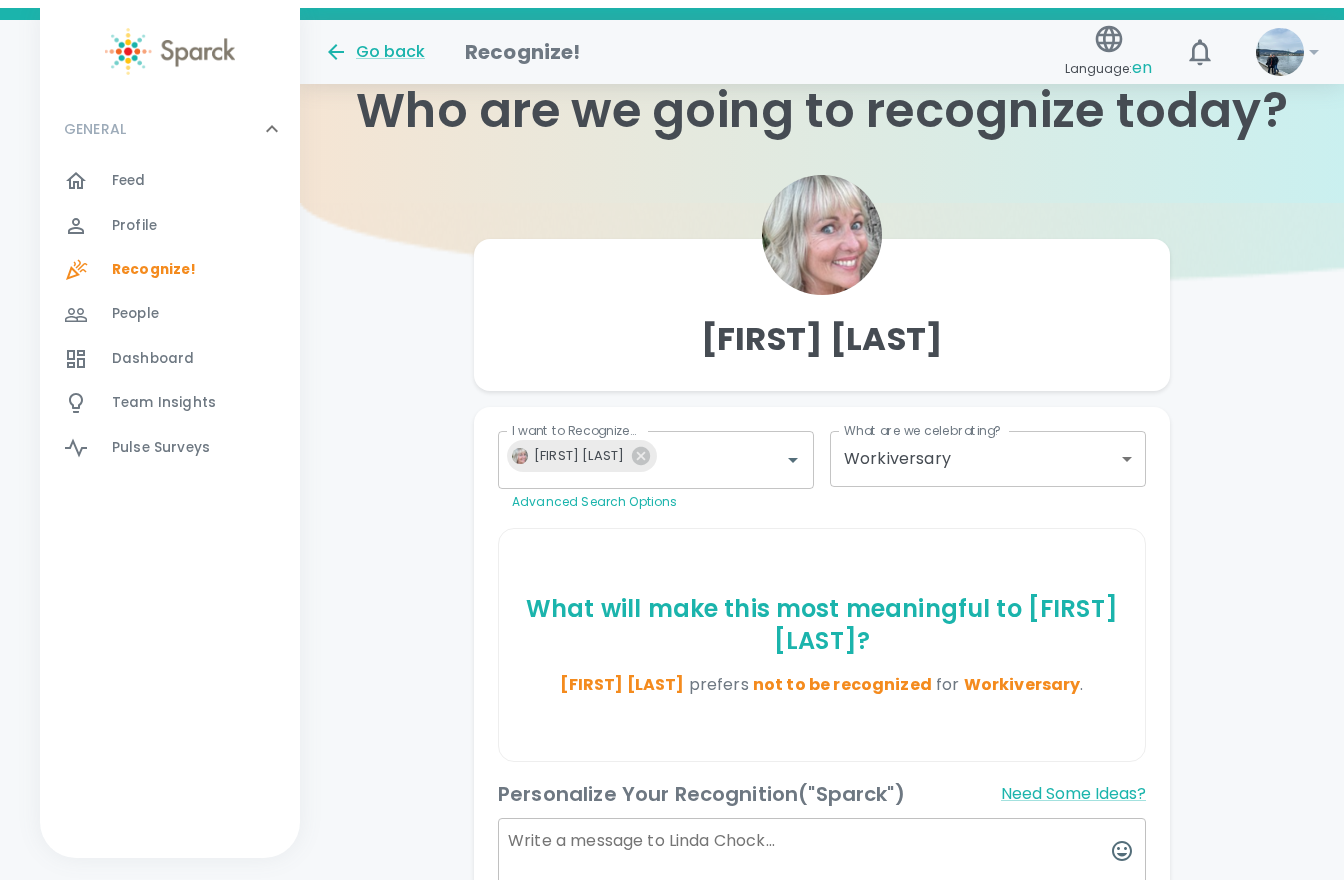scroll, scrollTop: 0, scrollLeft: 0, axis: both 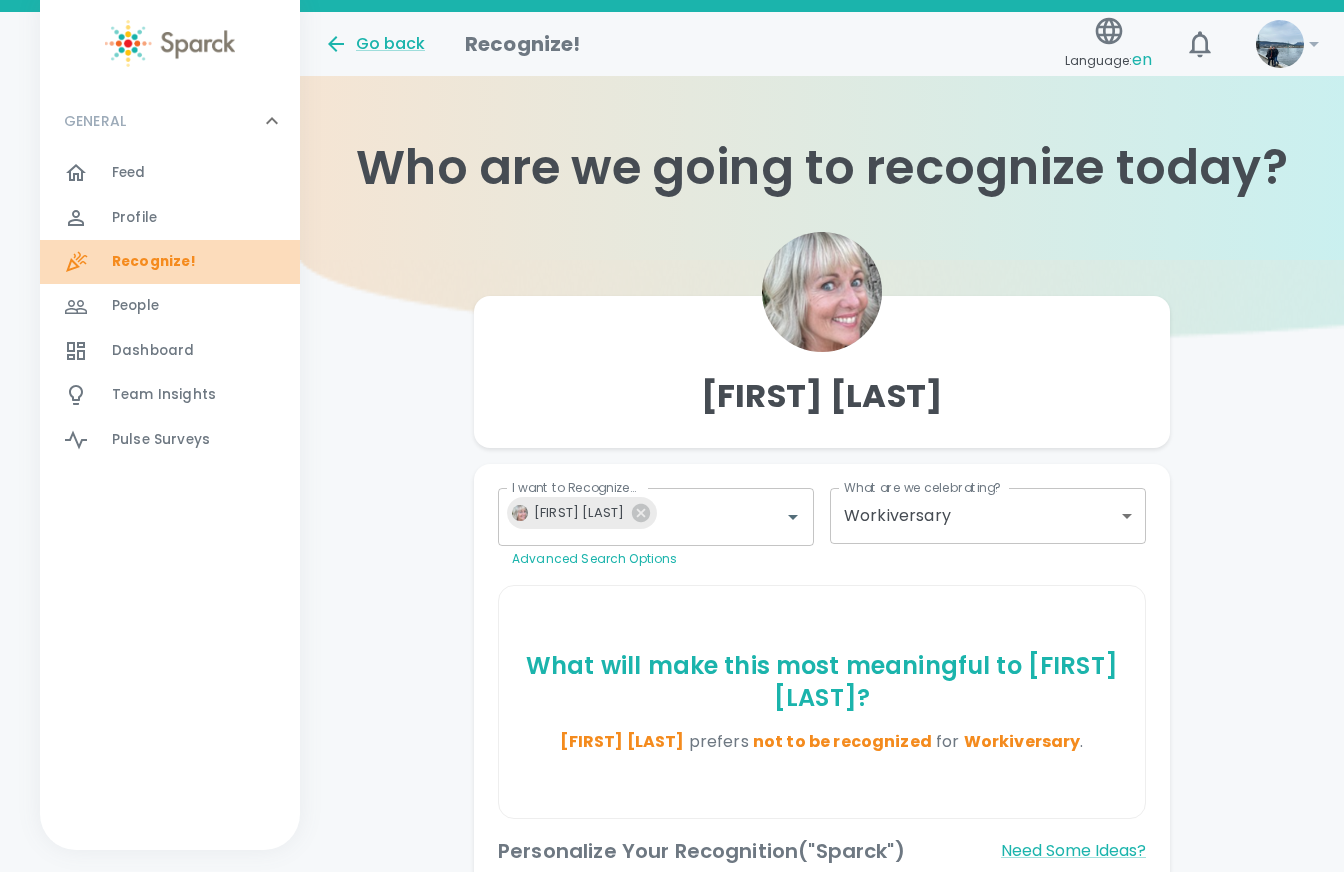 click on "Recognize!" at bounding box center (154, 262) 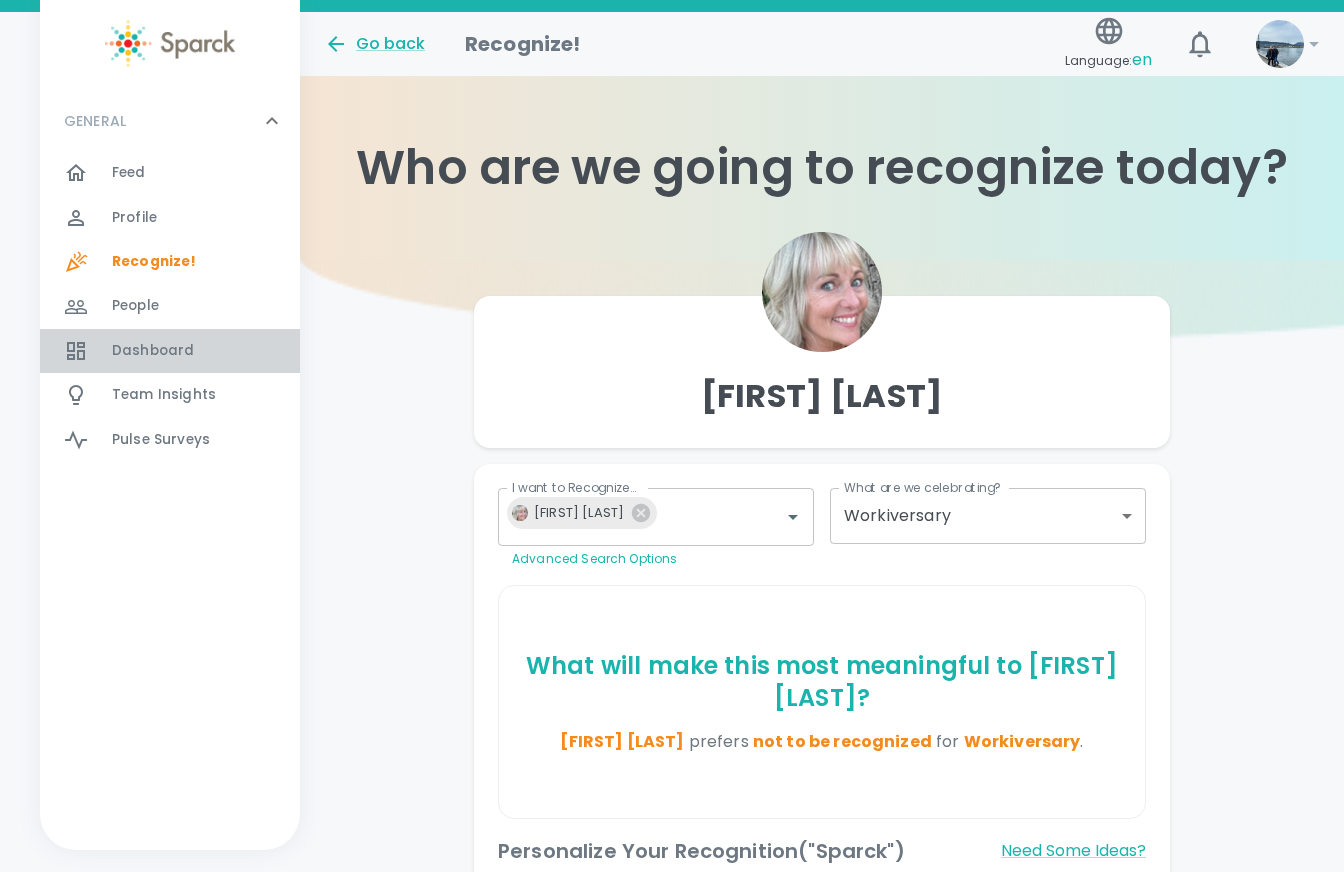 click on "Dashboard" at bounding box center (153, 351) 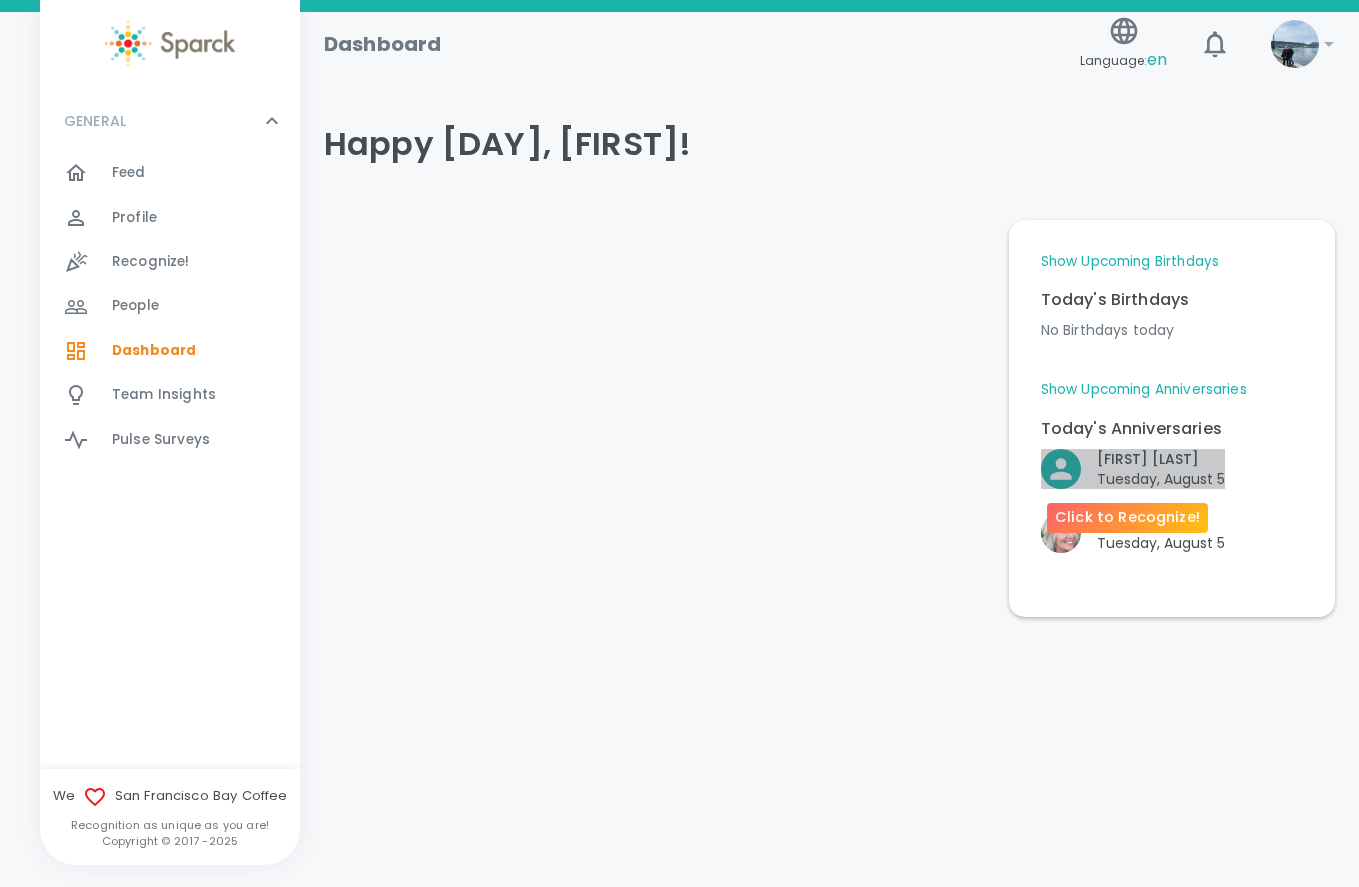 click on "Tuesday, August 5" at bounding box center (1161, 479) 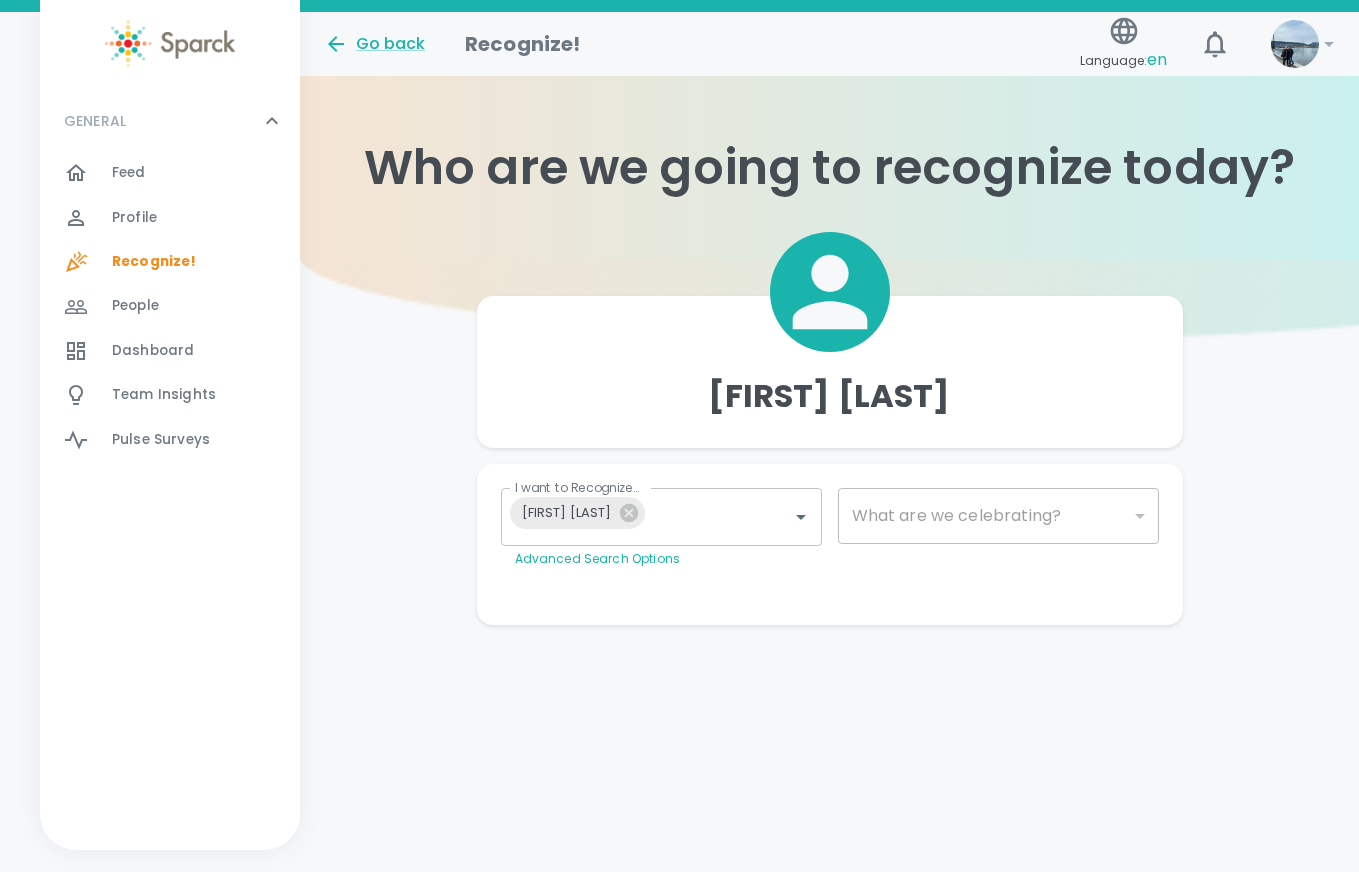 type on "[NUMBER]" 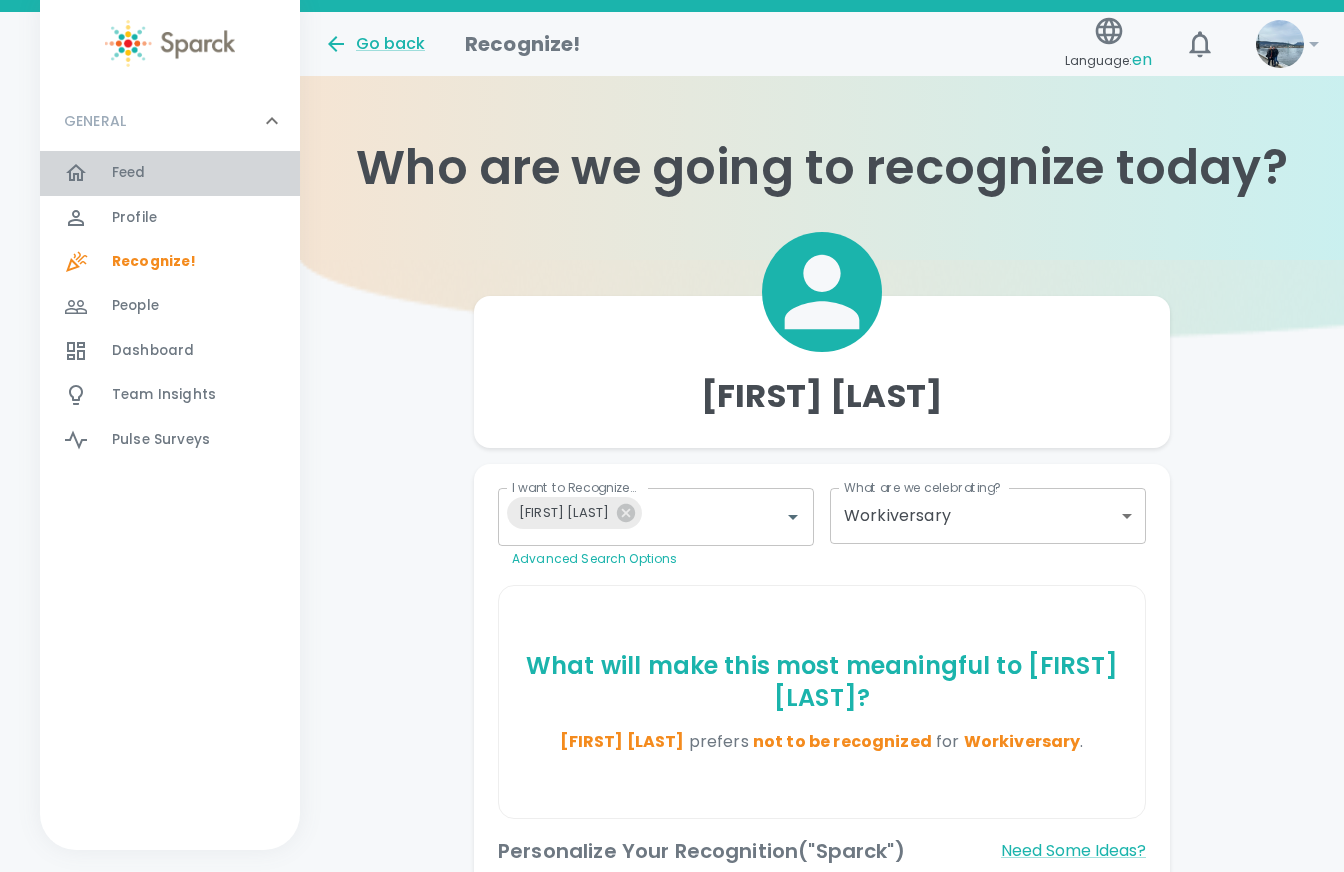 click on "Feed 0" at bounding box center [206, 173] 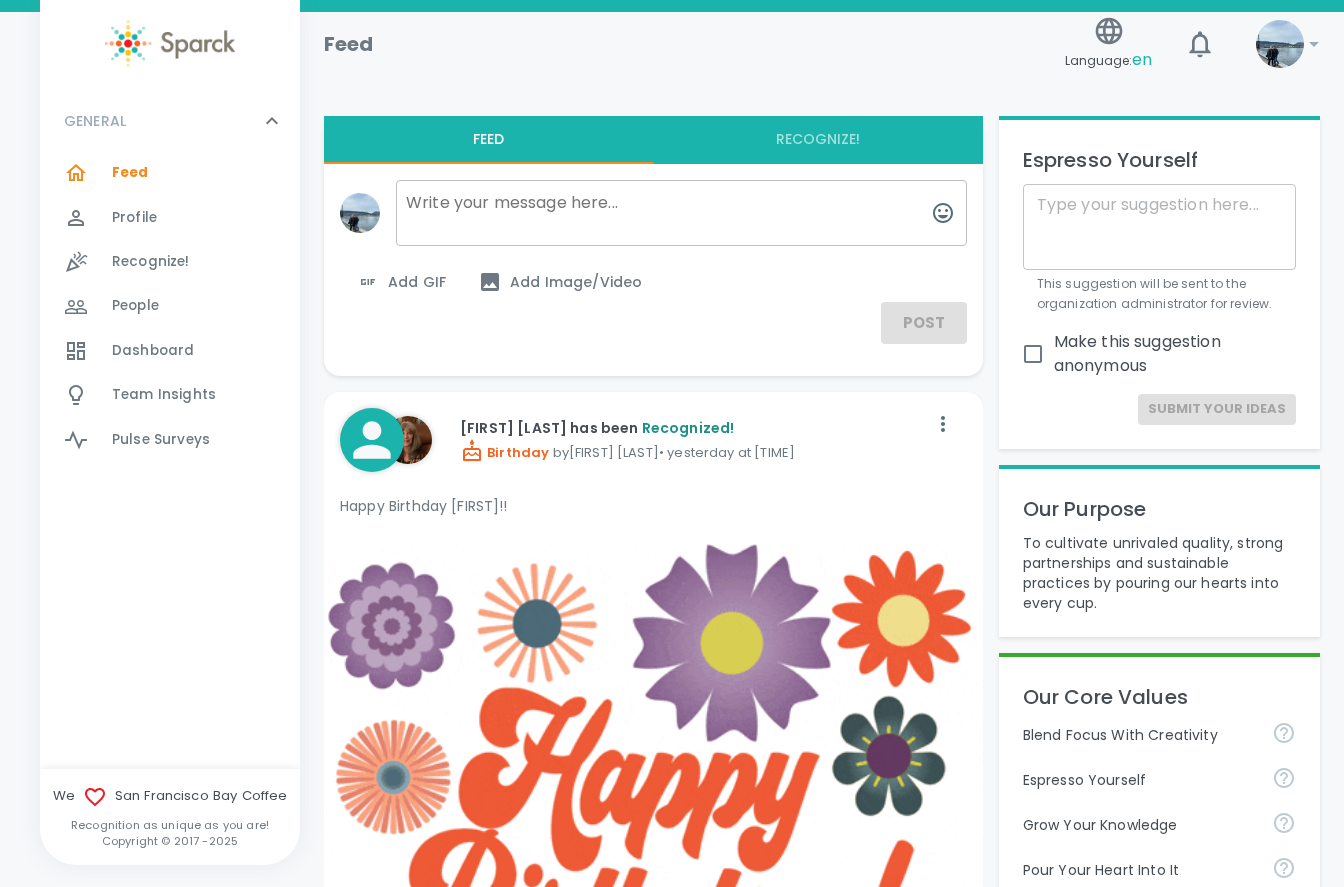 click on "Dashboard 0" at bounding box center [170, 351] 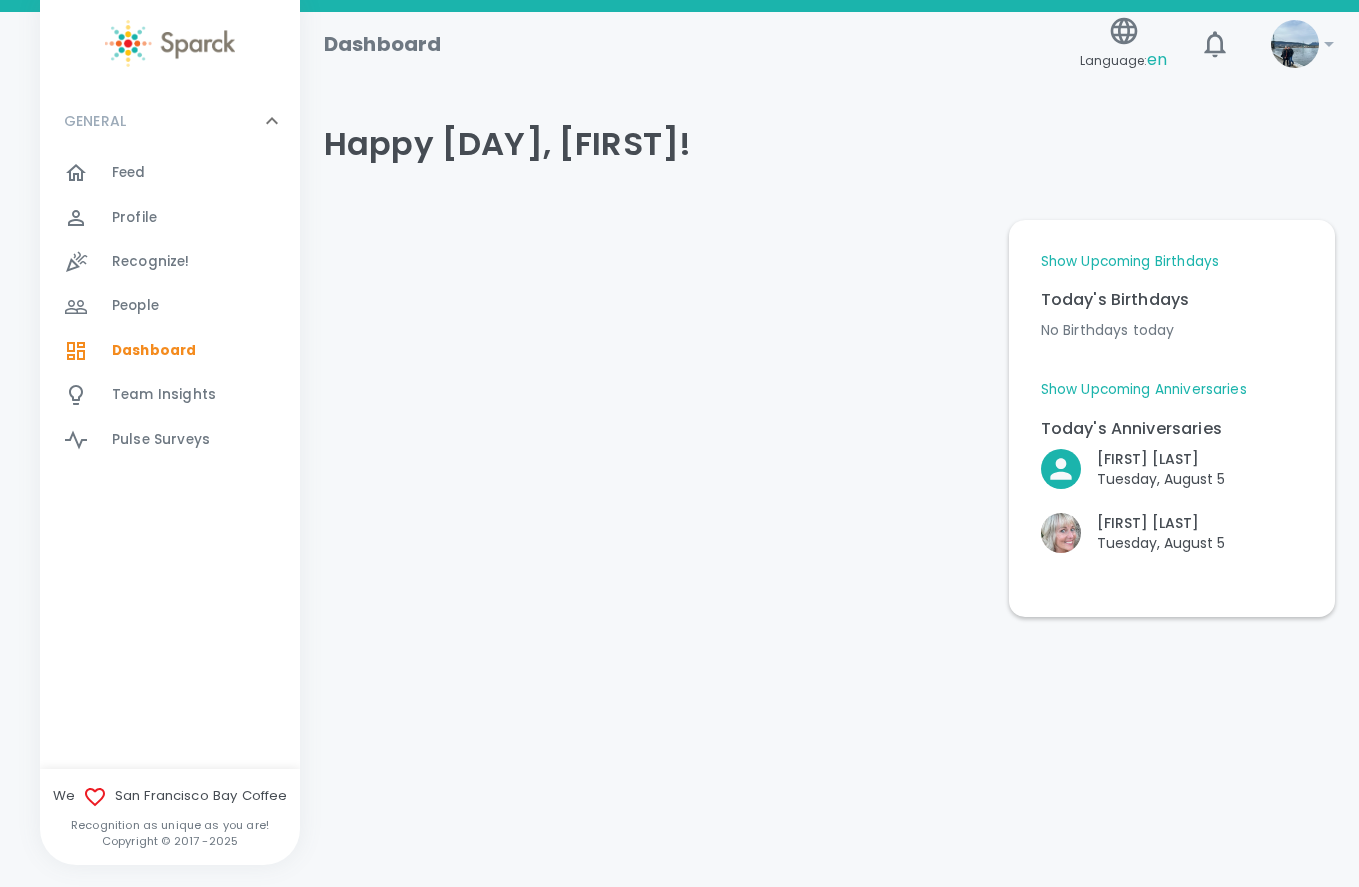 click on "Feed" at bounding box center [129, 173] 